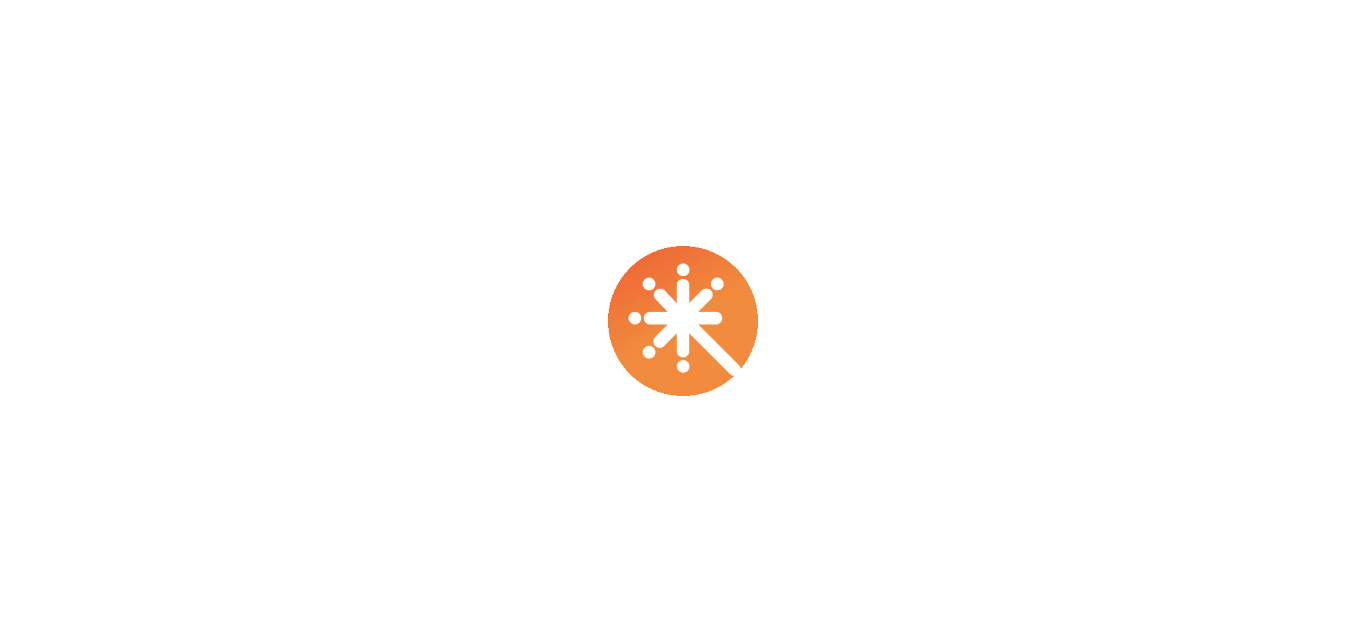 scroll, scrollTop: 0, scrollLeft: 0, axis: both 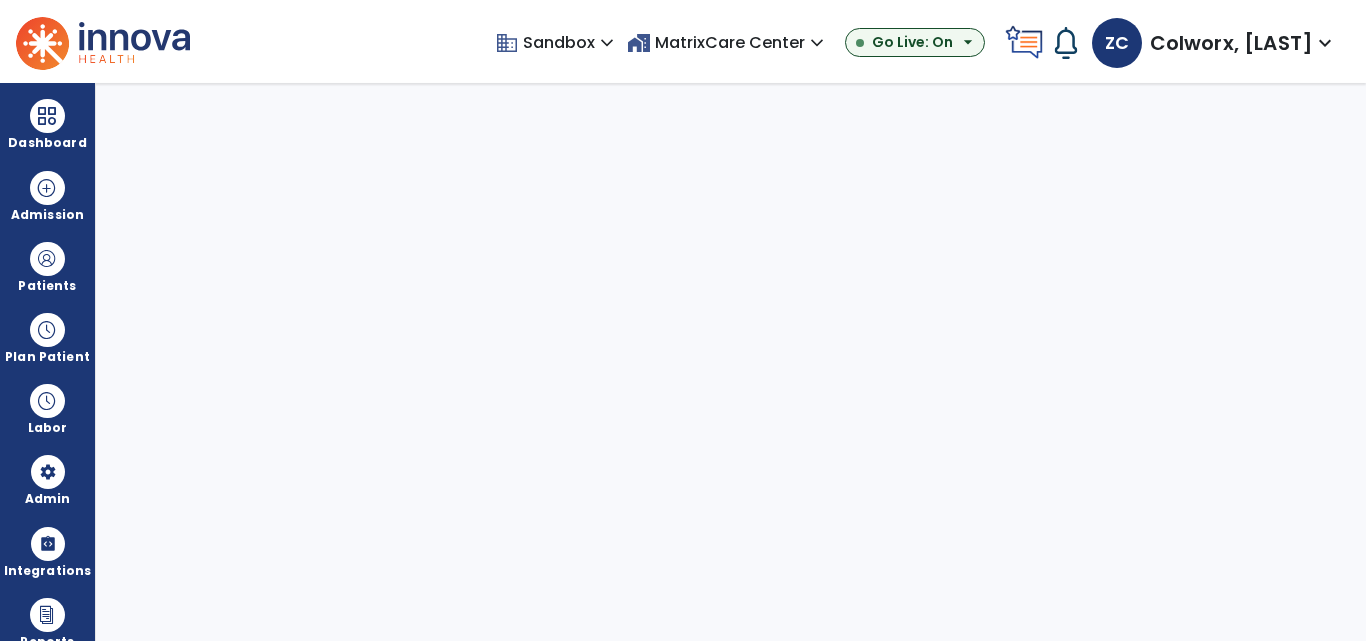 select on "***" 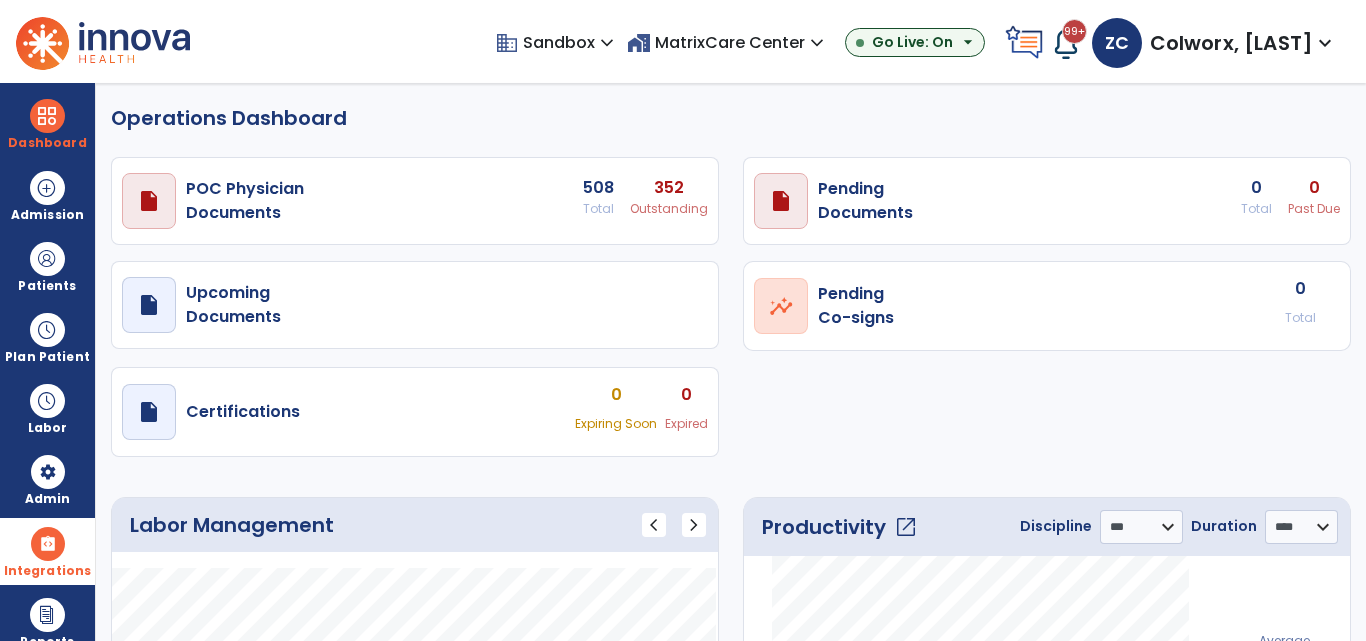 click at bounding box center (48, 544) 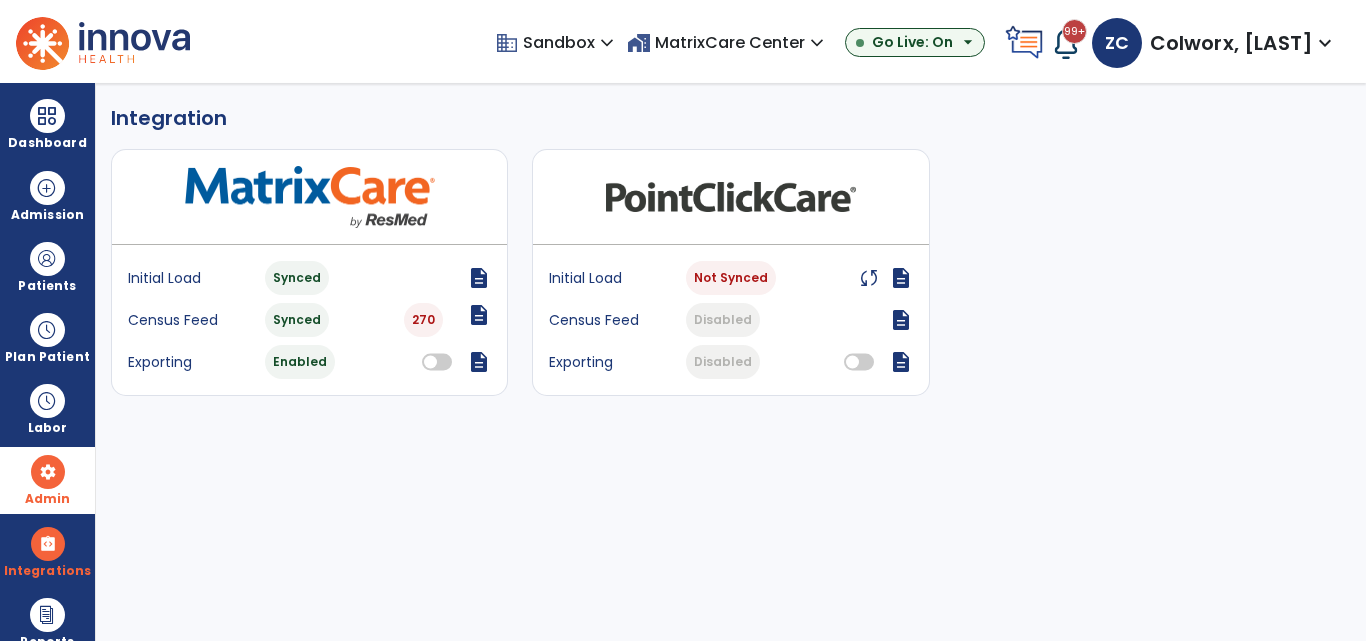 click at bounding box center (48, 472) 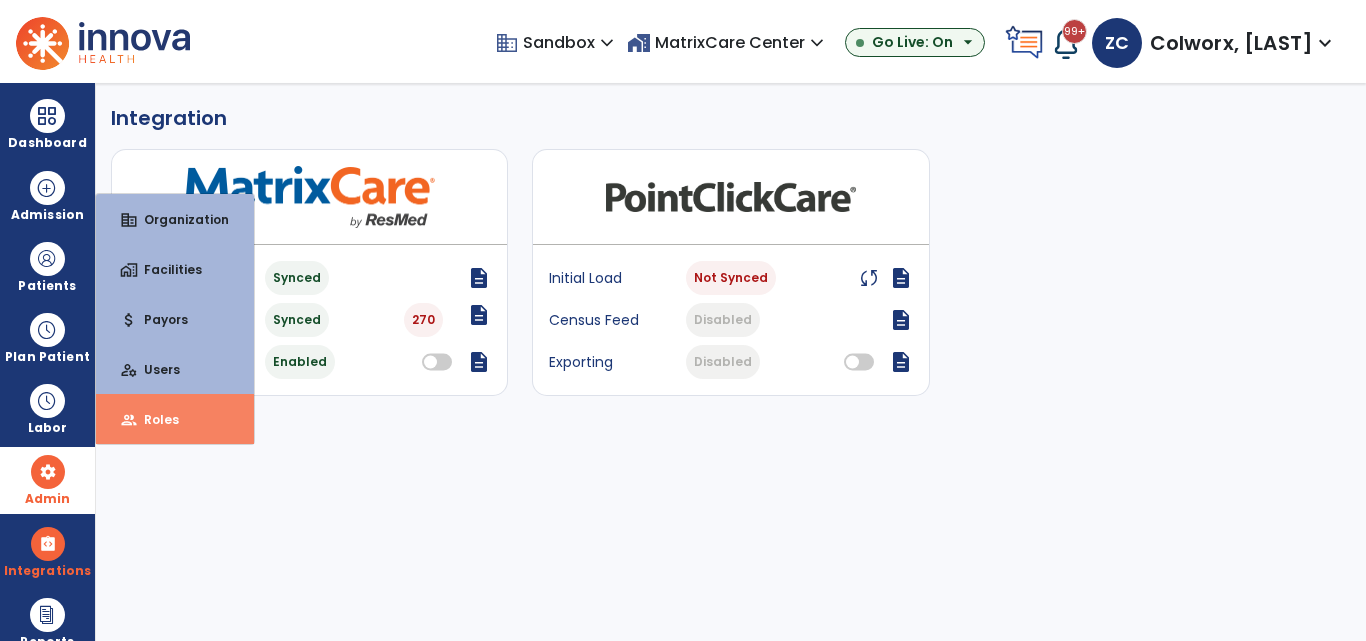 click on "Roles" at bounding box center (153, 419) 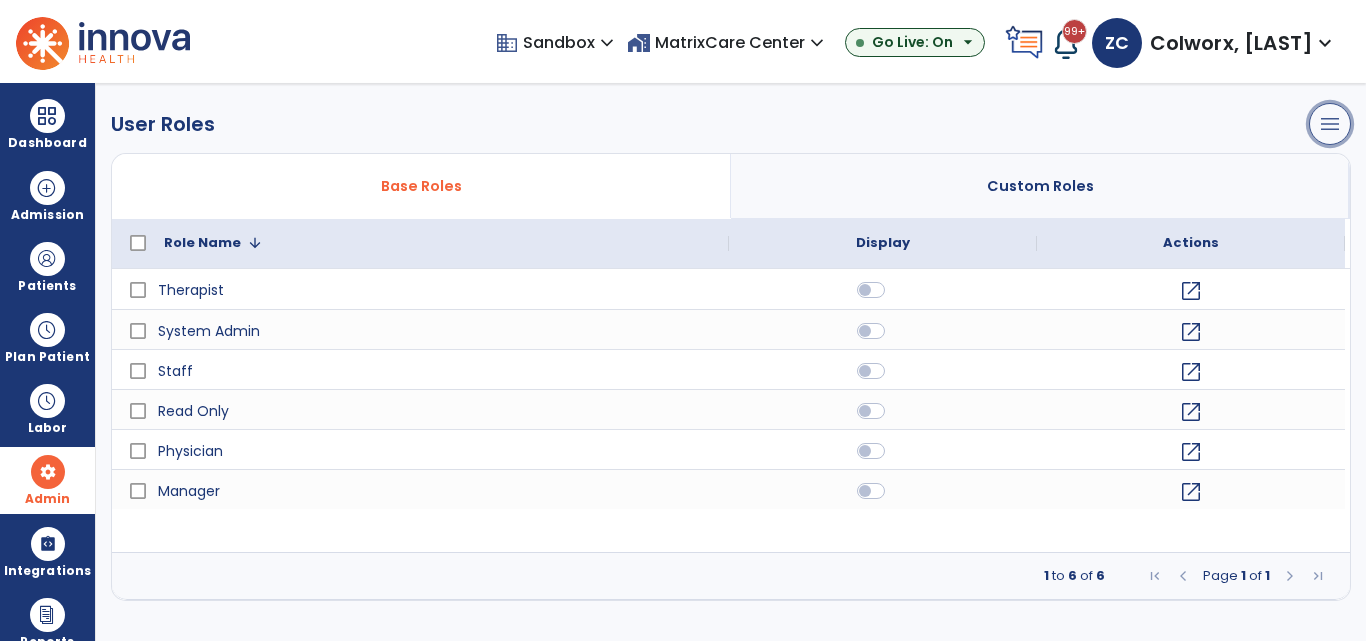 click on "menu" at bounding box center (1330, 124) 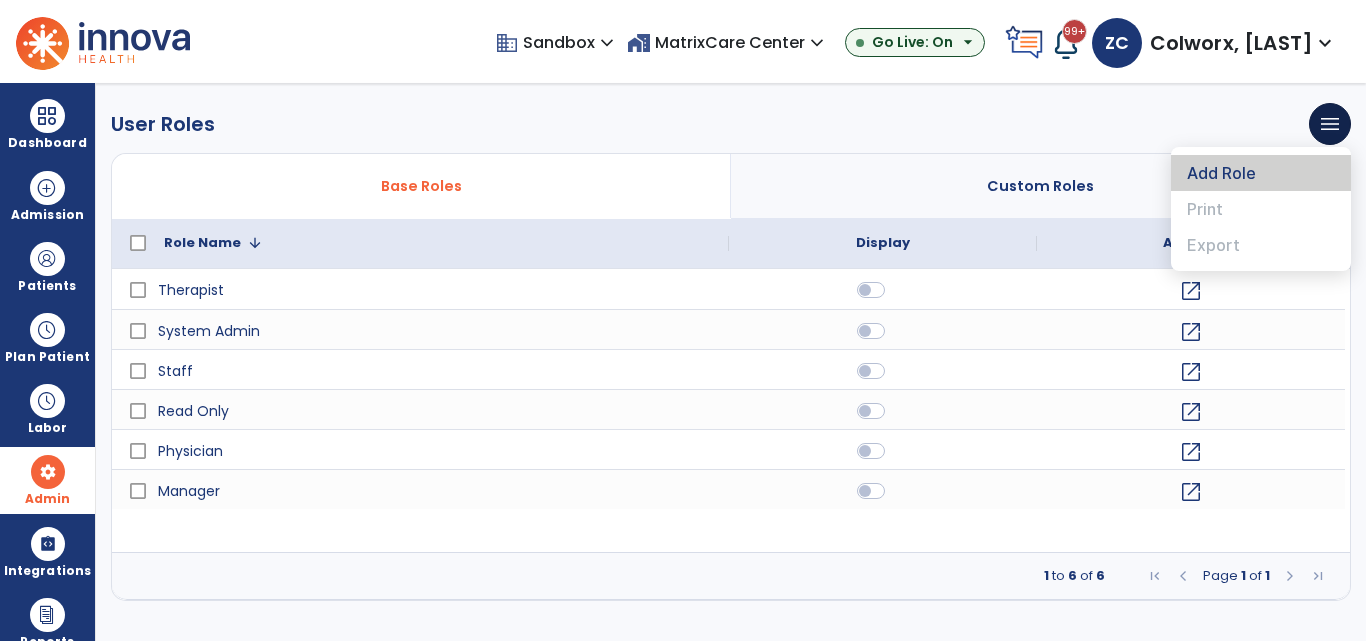 click on "Add Role" 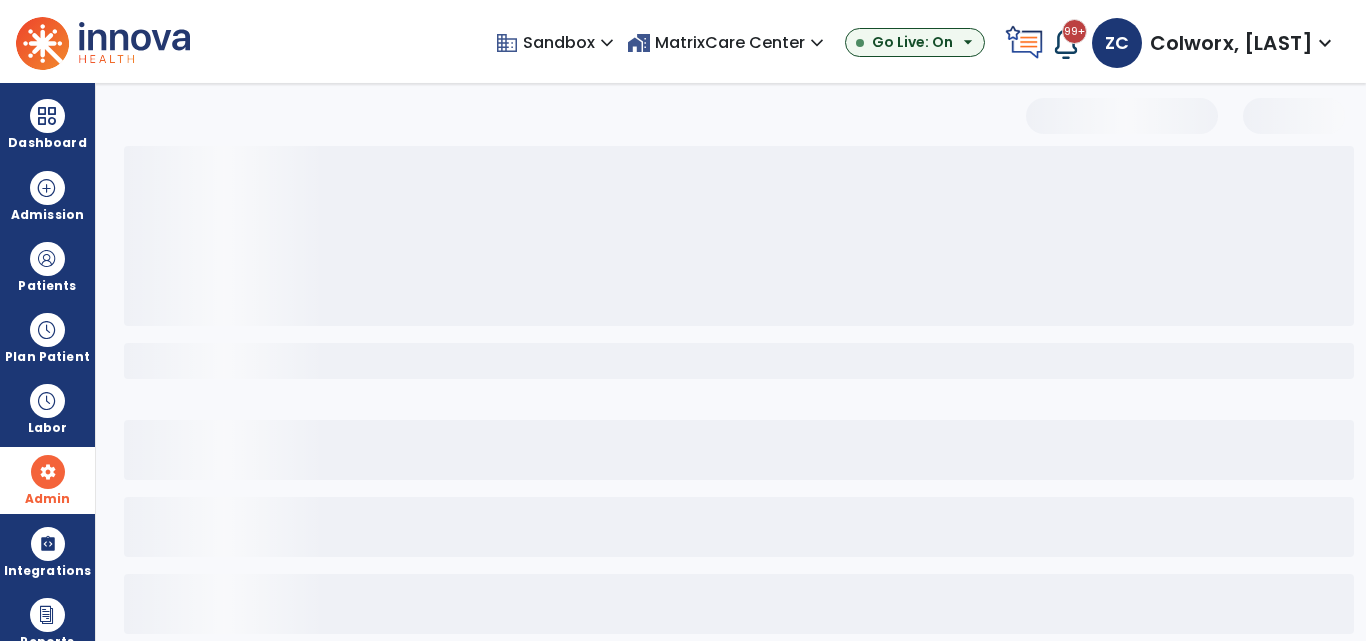 select 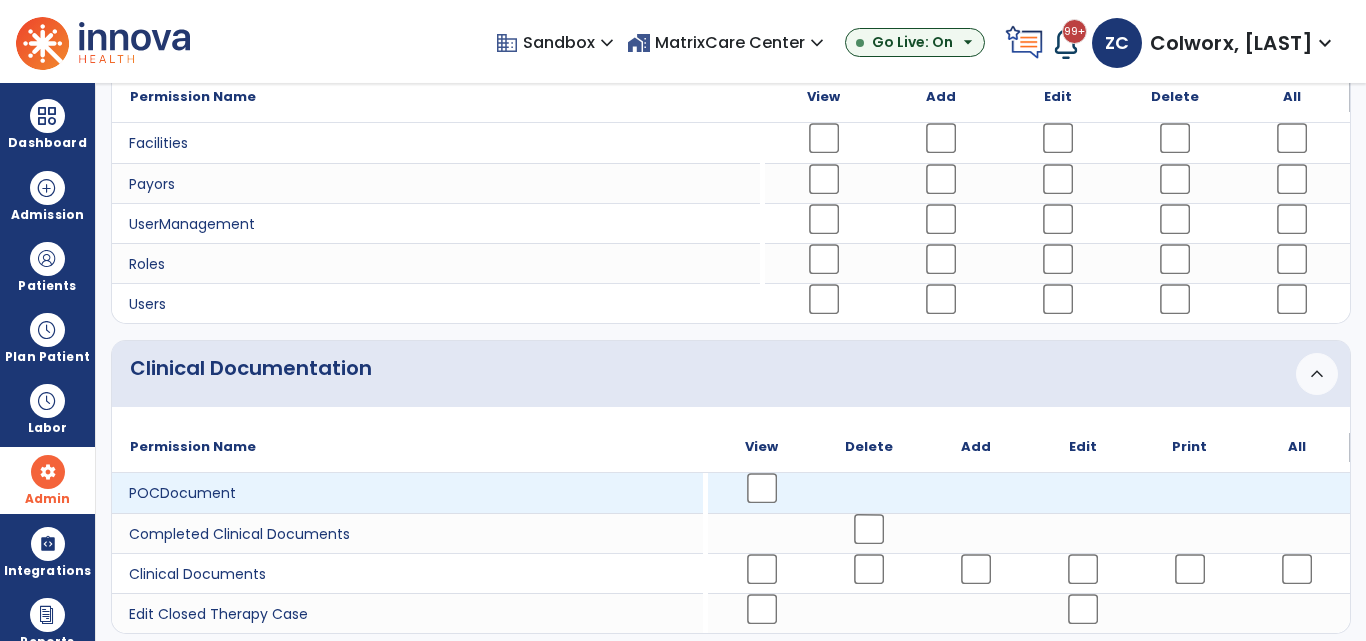 scroll, scrollTop: 0, scrollLeft: 0, axis: both 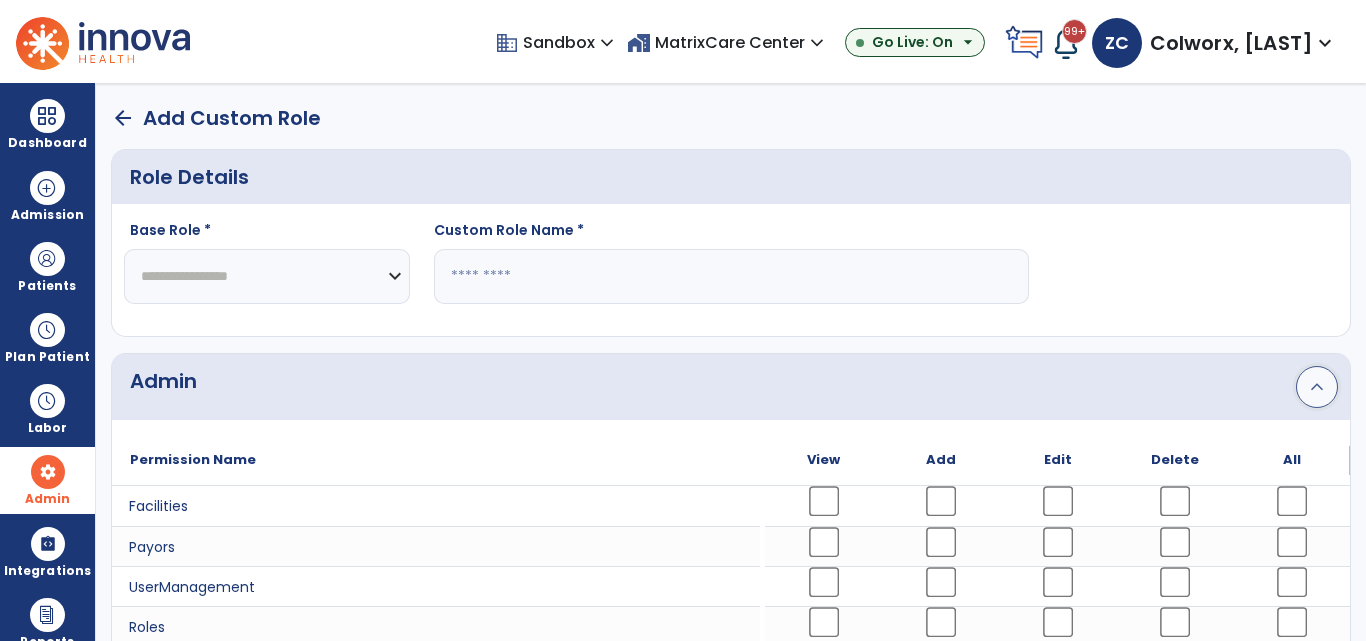 click on "stat_1" at bounding box center (1317, 387) 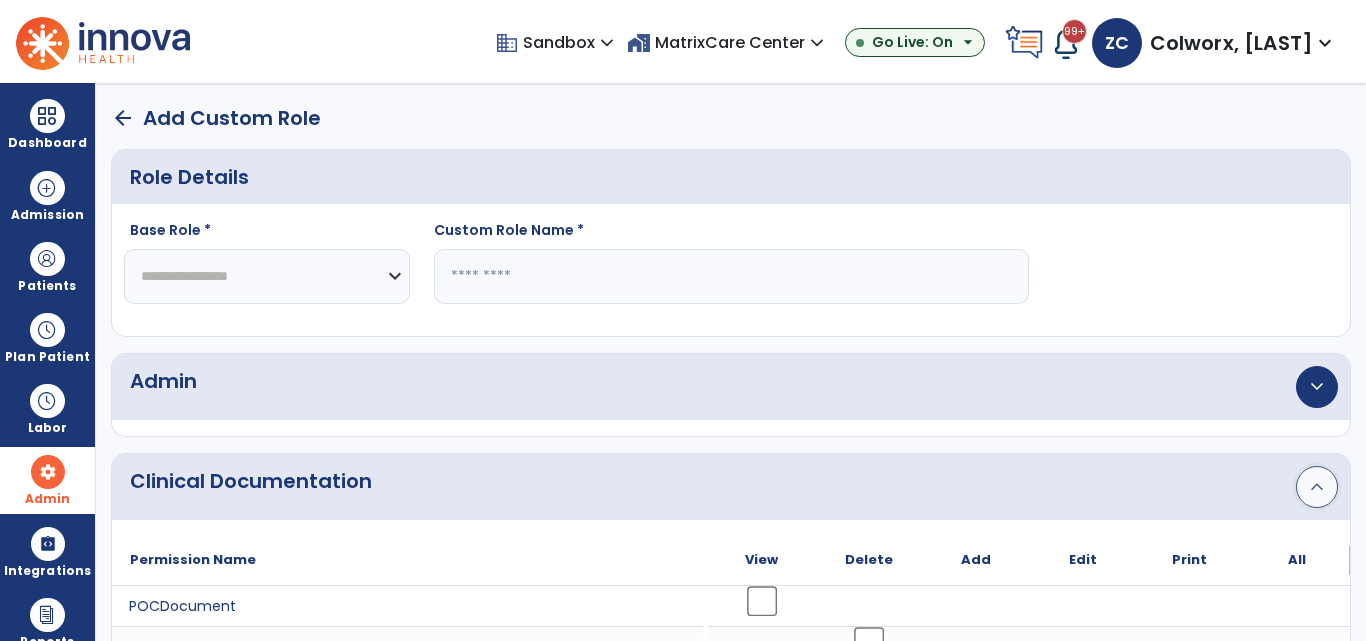 click on "stat_1" at bounding box center (1317, 487) 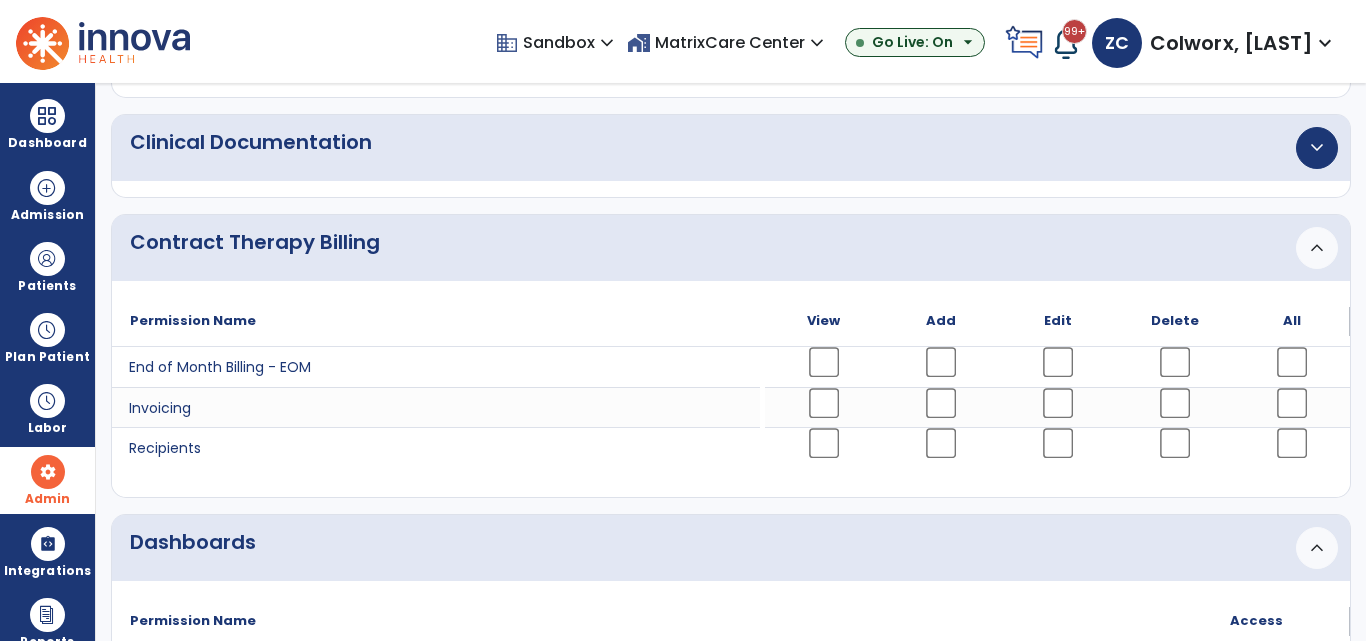 scroll, scrollTop: 340, scrollLeft: 0, axis: vertical 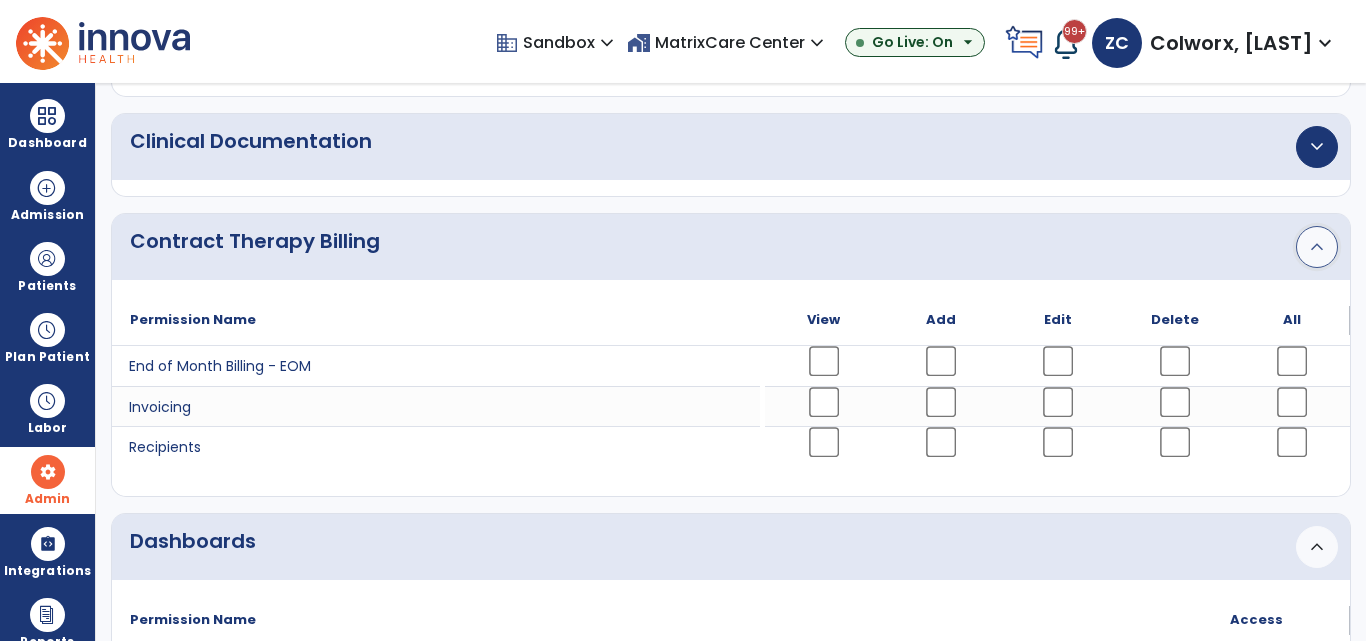 click on "stat_1" at bounding box center (1317, 247) 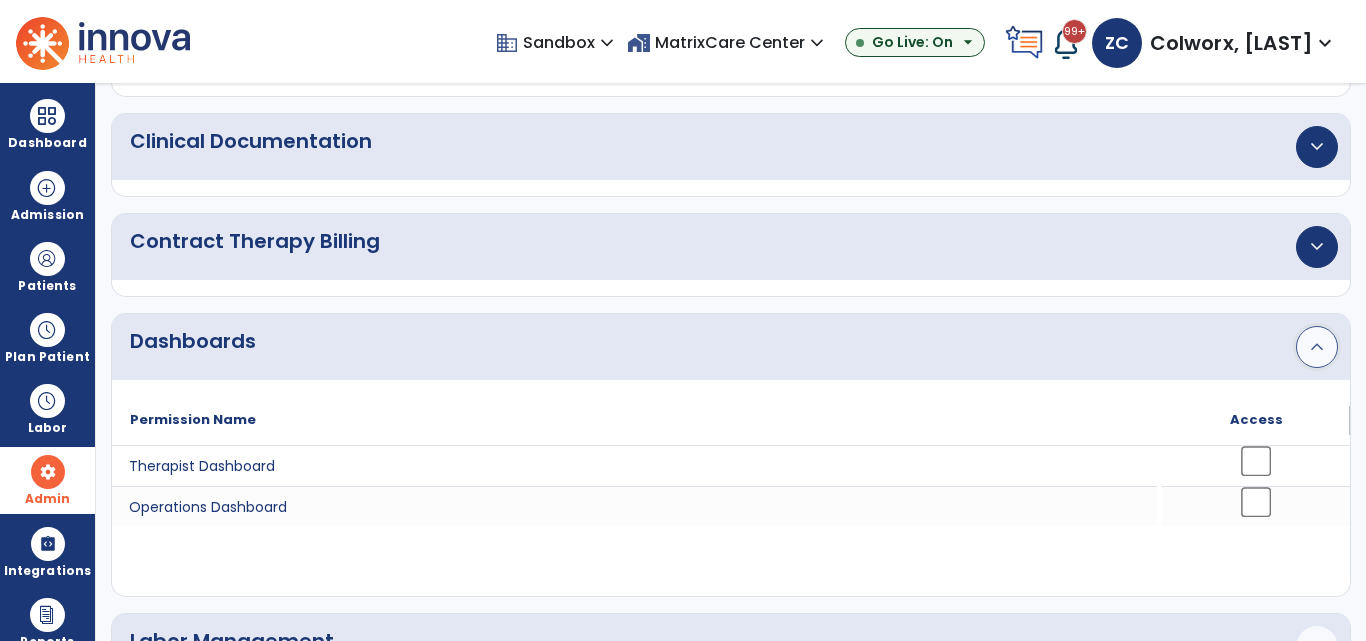 click on "stat_1" at bounding box center [1317, 347] 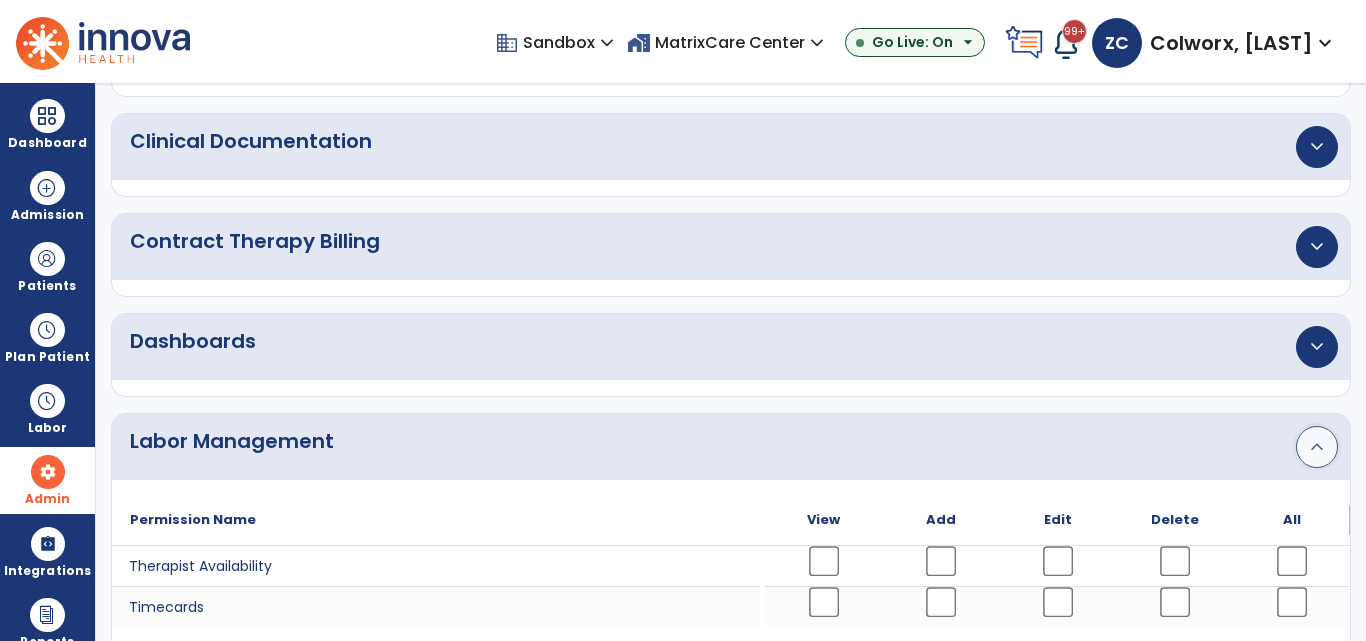 click on "stat_1" at bounding box center [1317, 447] 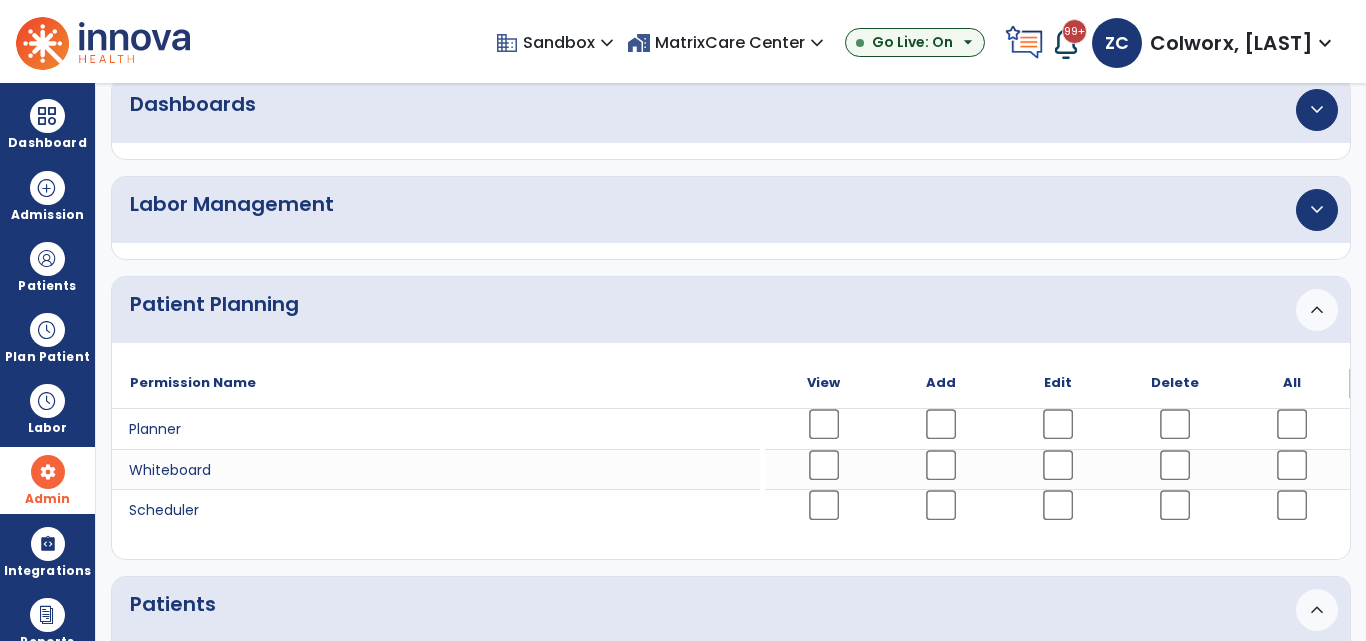 scroll, scrollTop: 578, scrollLeft: 0, axis: vertical 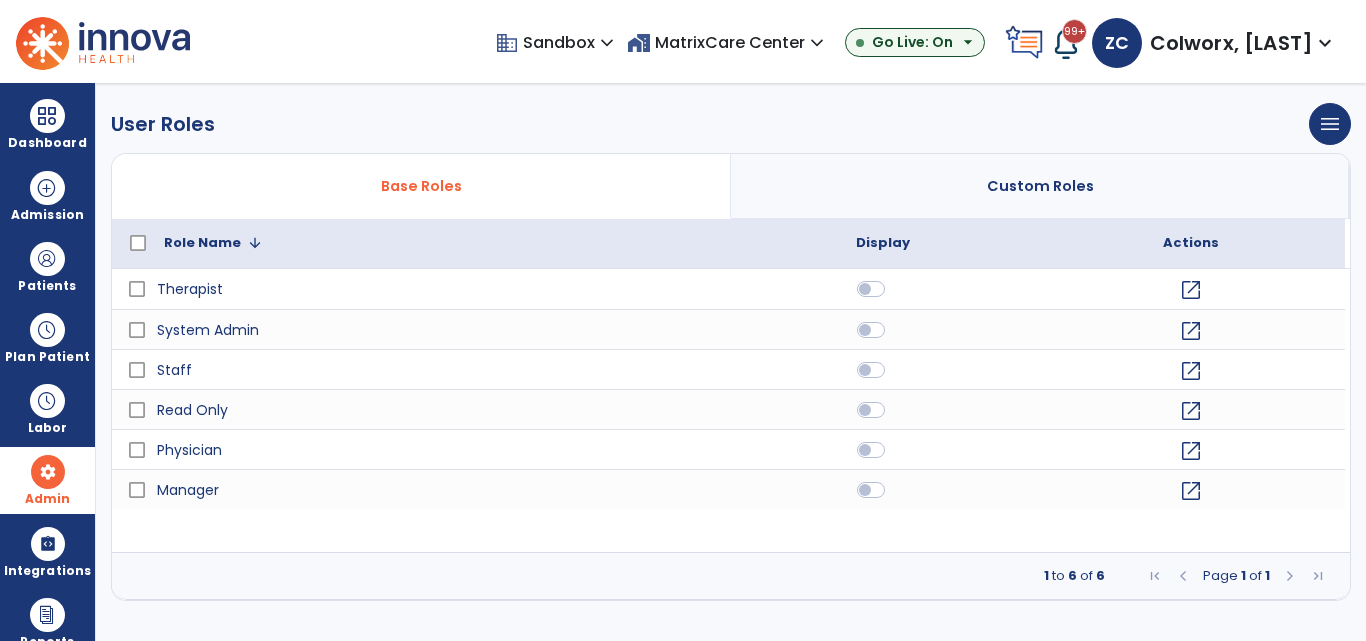 click on "Custom Roles" at bounding box center [1040, 186] 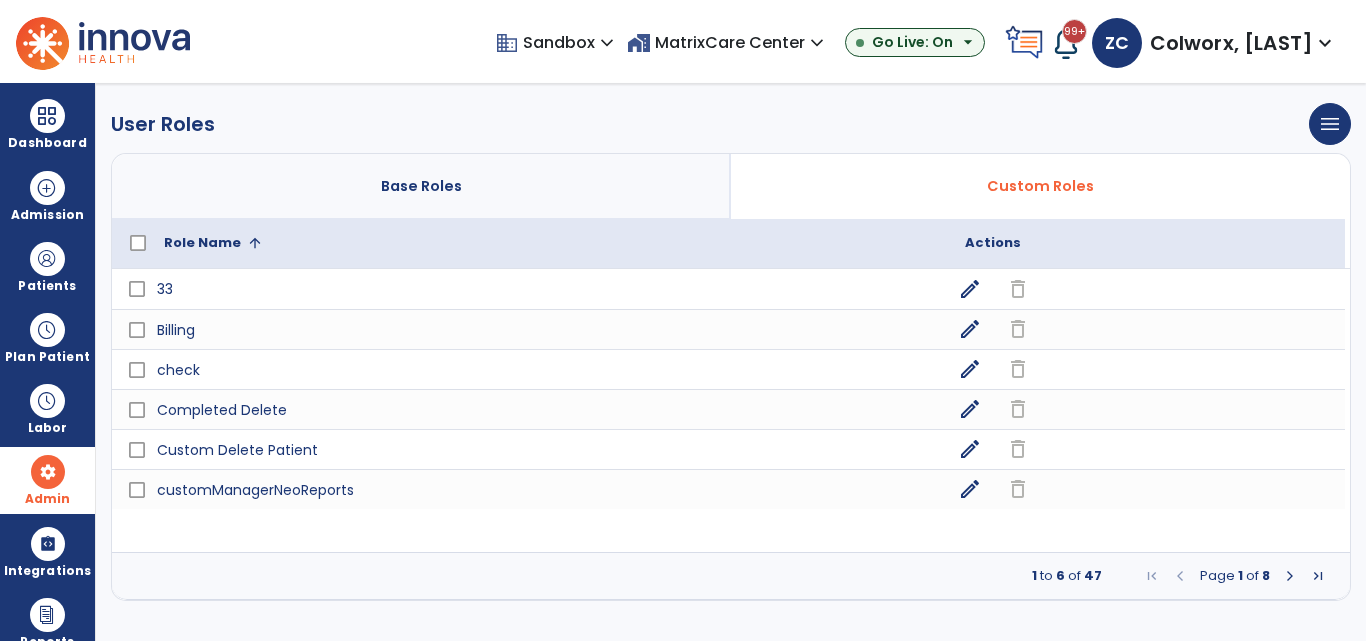 click on "Base Roles" at bounding box center [421, 186] 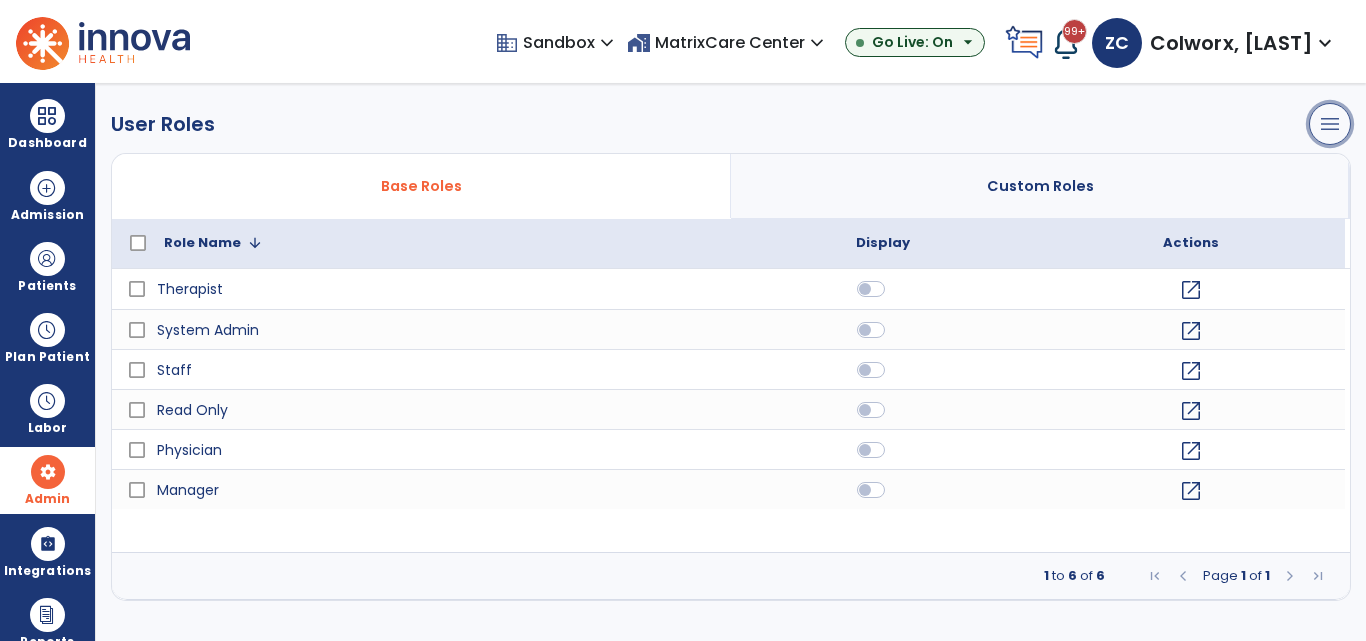 click on "menu" at bounding box center (1330, 124) 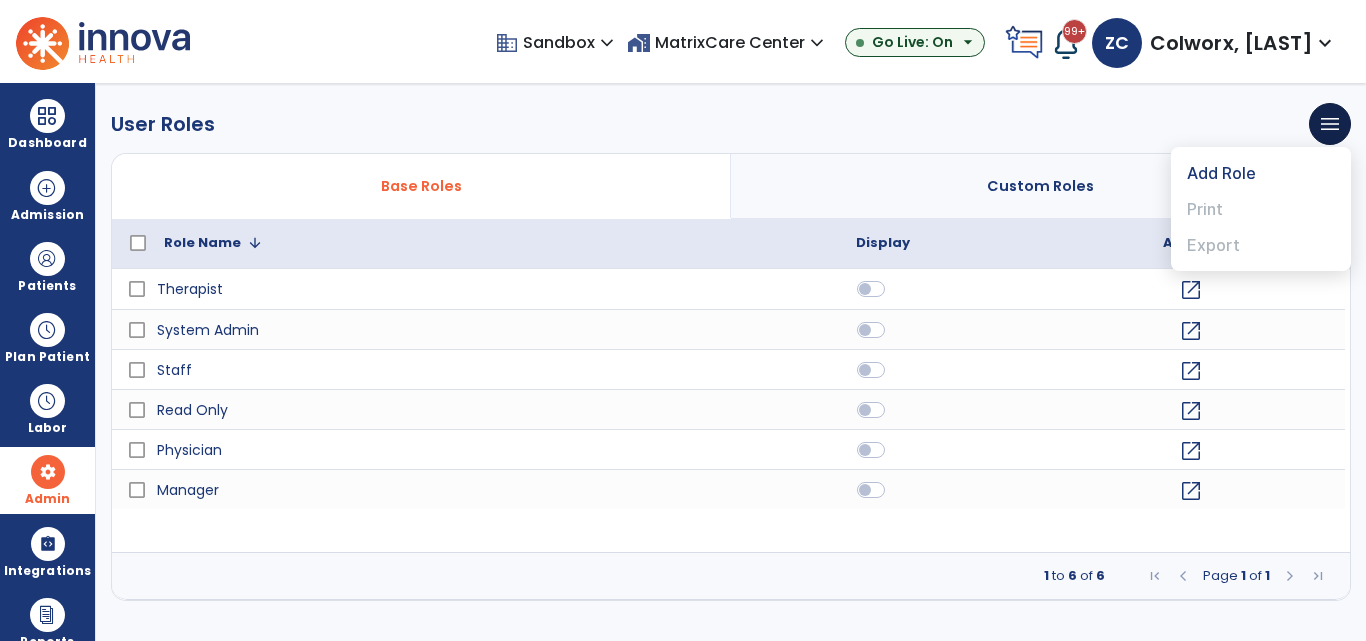 click on "Custom Roles" at bounding box center (1040, 186) 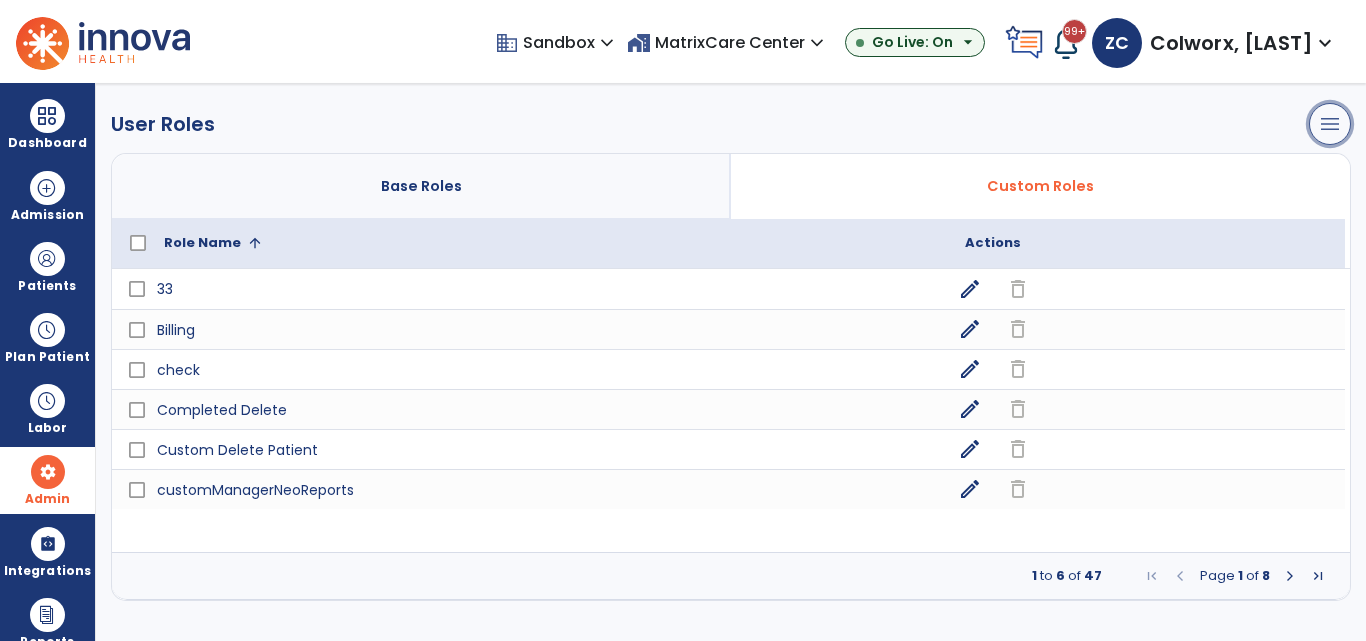 click on "menu" at bounding box center [1330, 124] 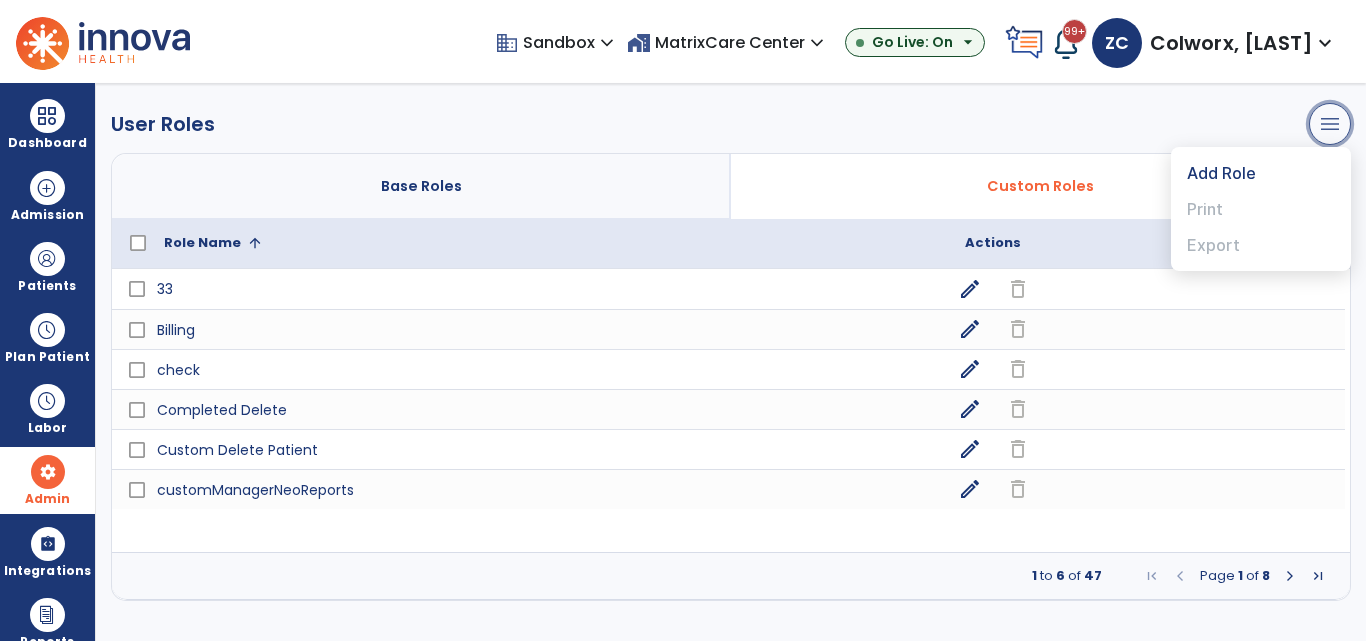 click on "menu" at bounding box center (1330, 124) 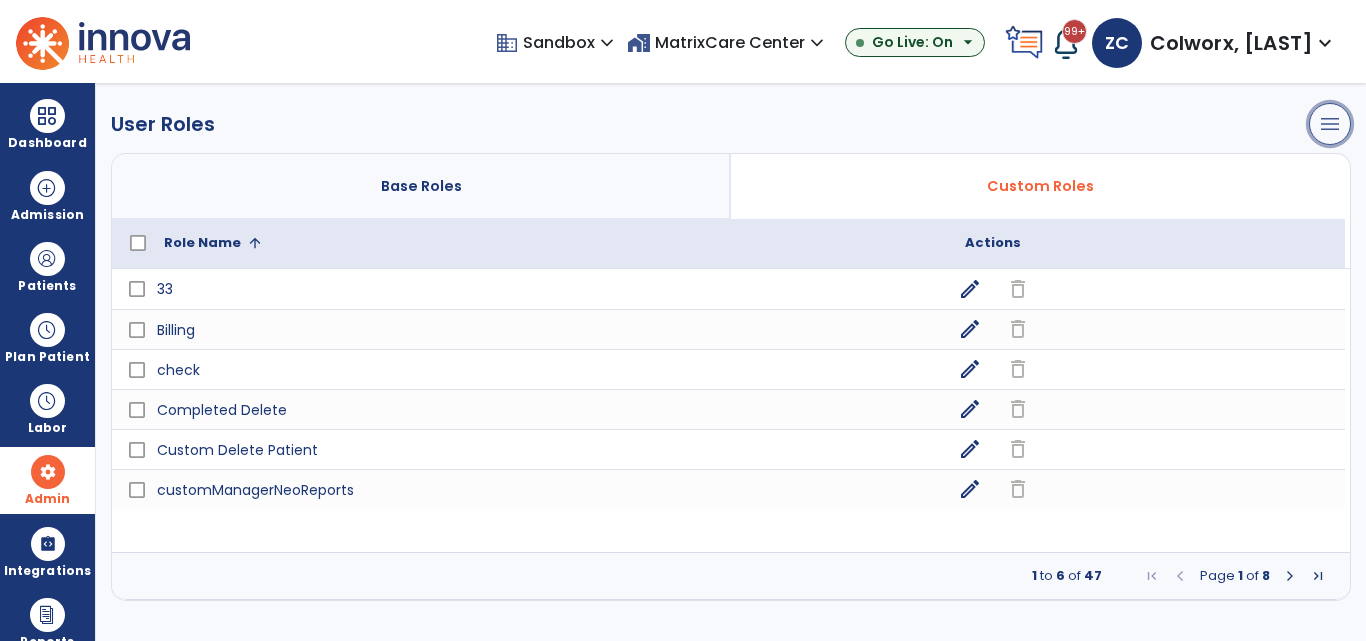 click on "menu" at bounding box center (1330, 124) 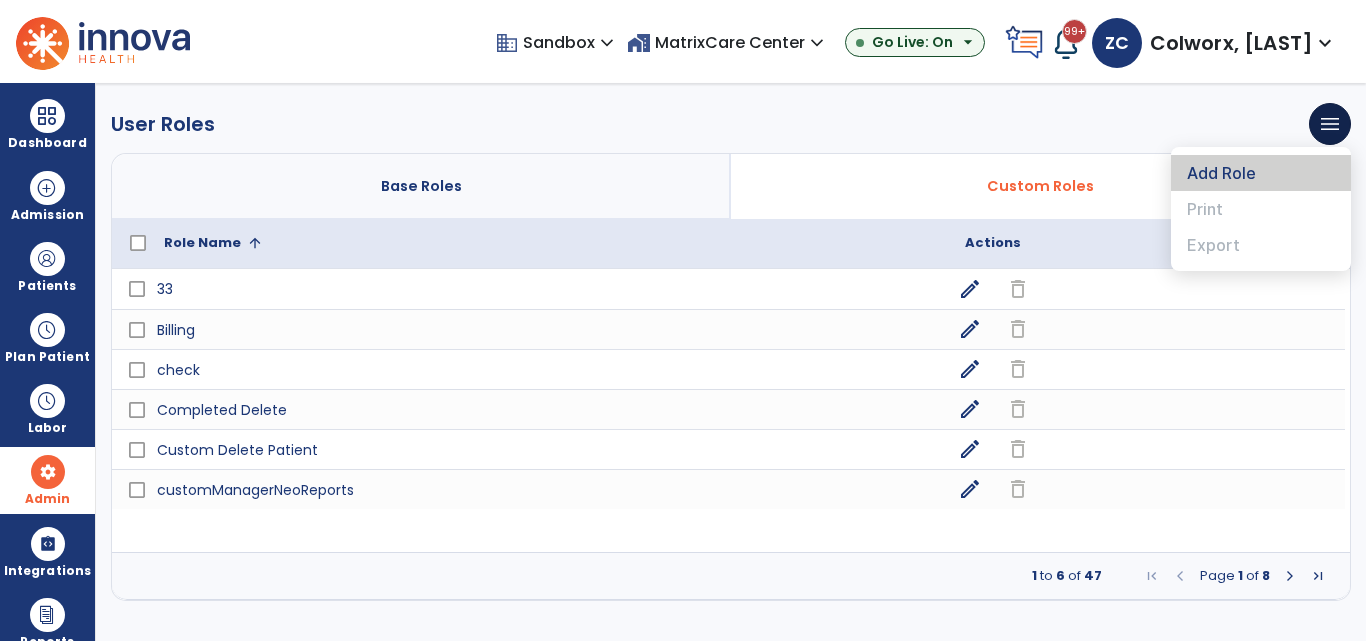 click on "Add Role" 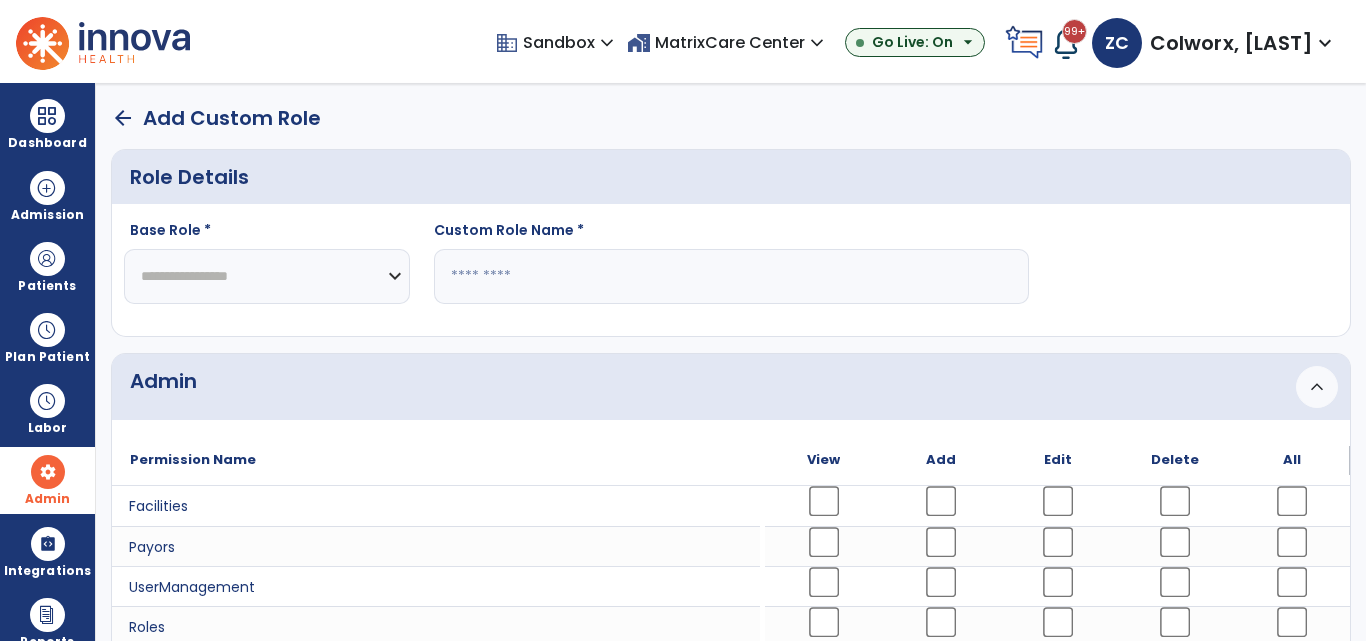 click 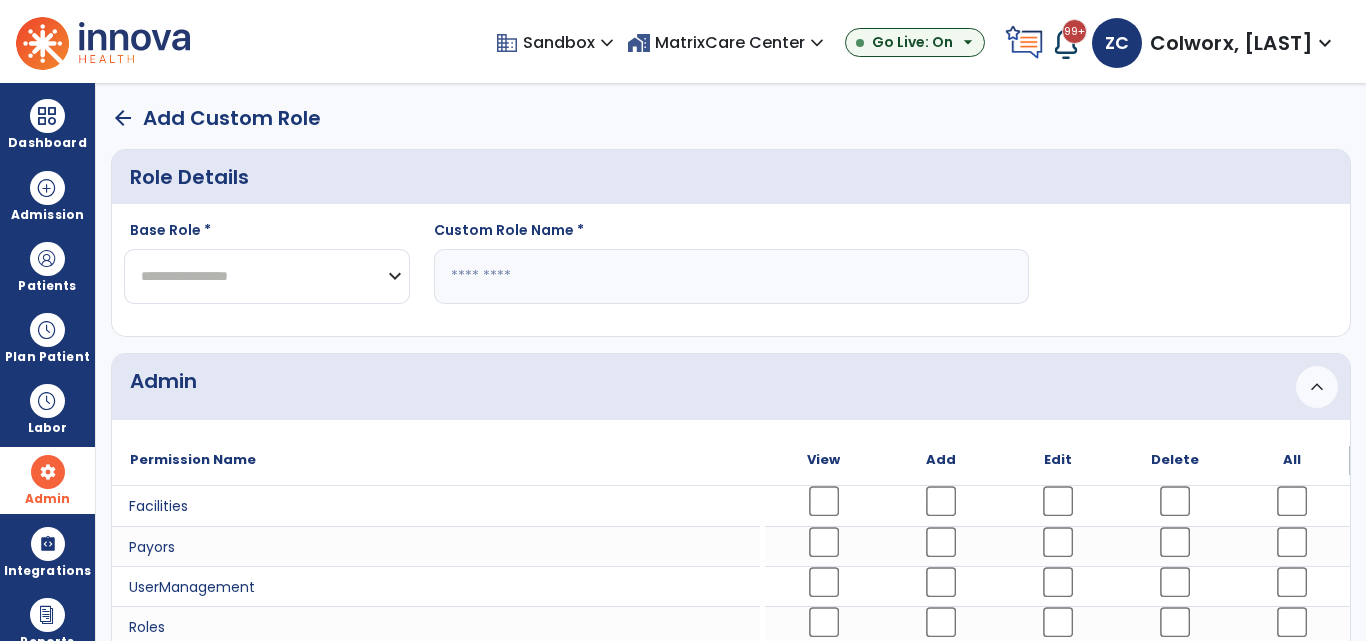 click on "**********" 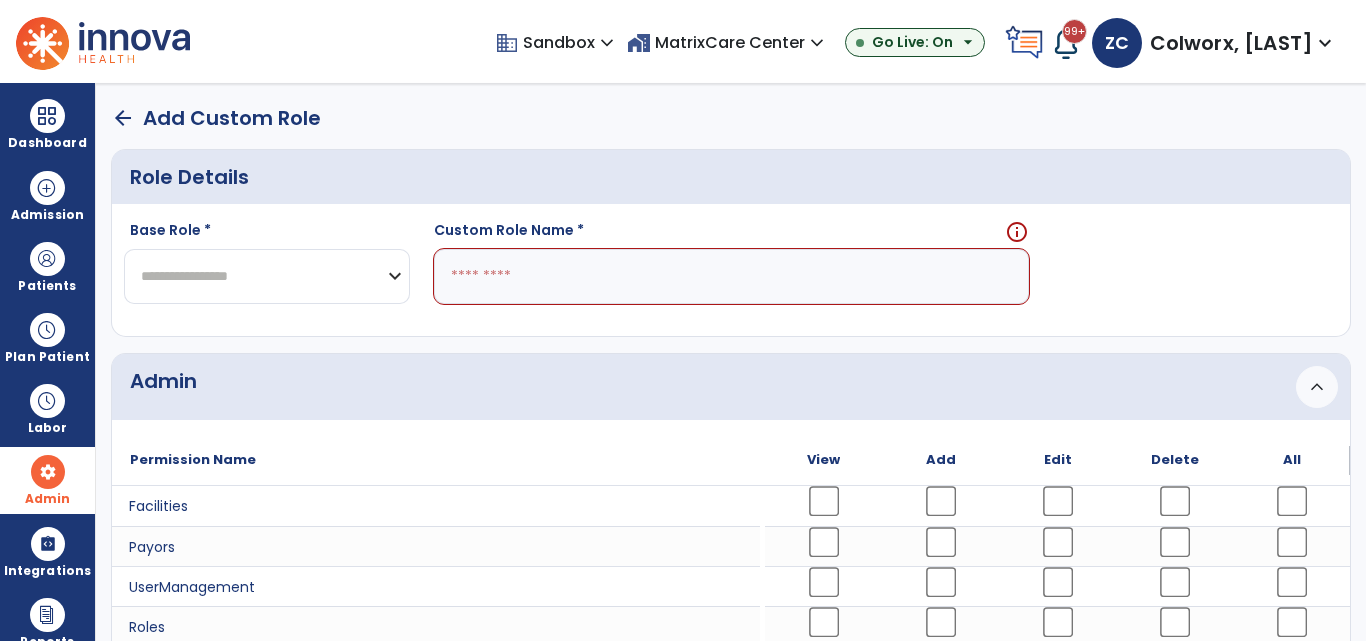 select on "*********" 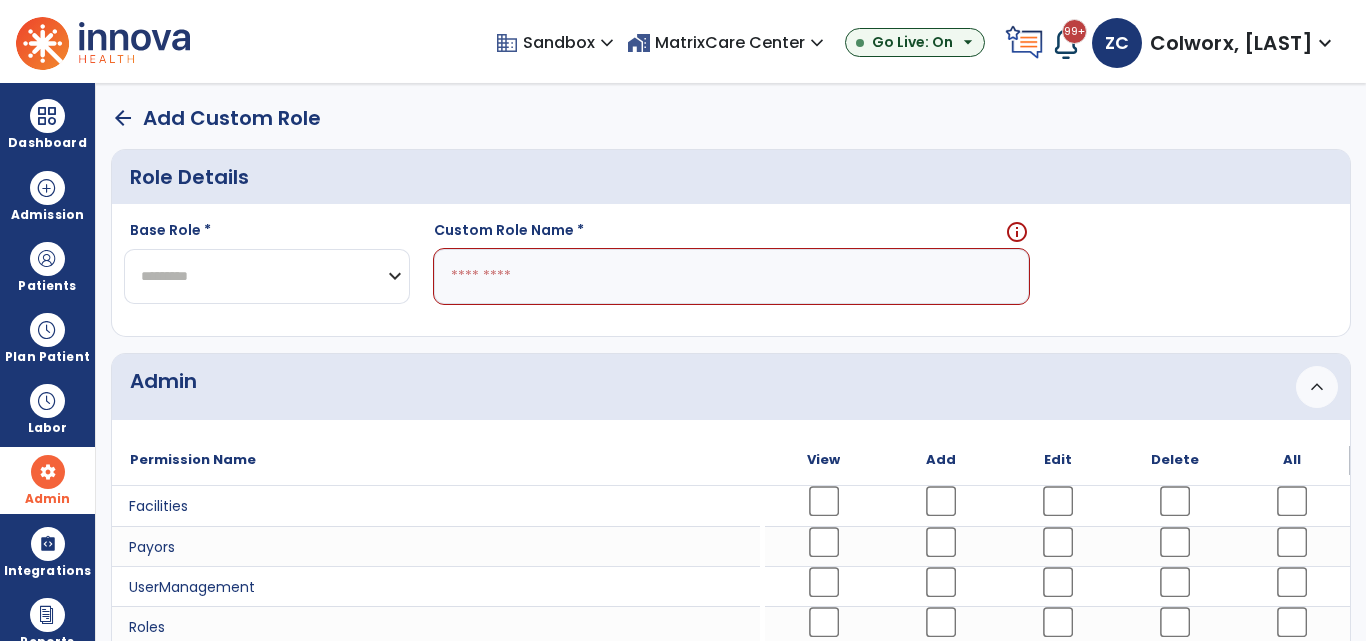 click on "**********" 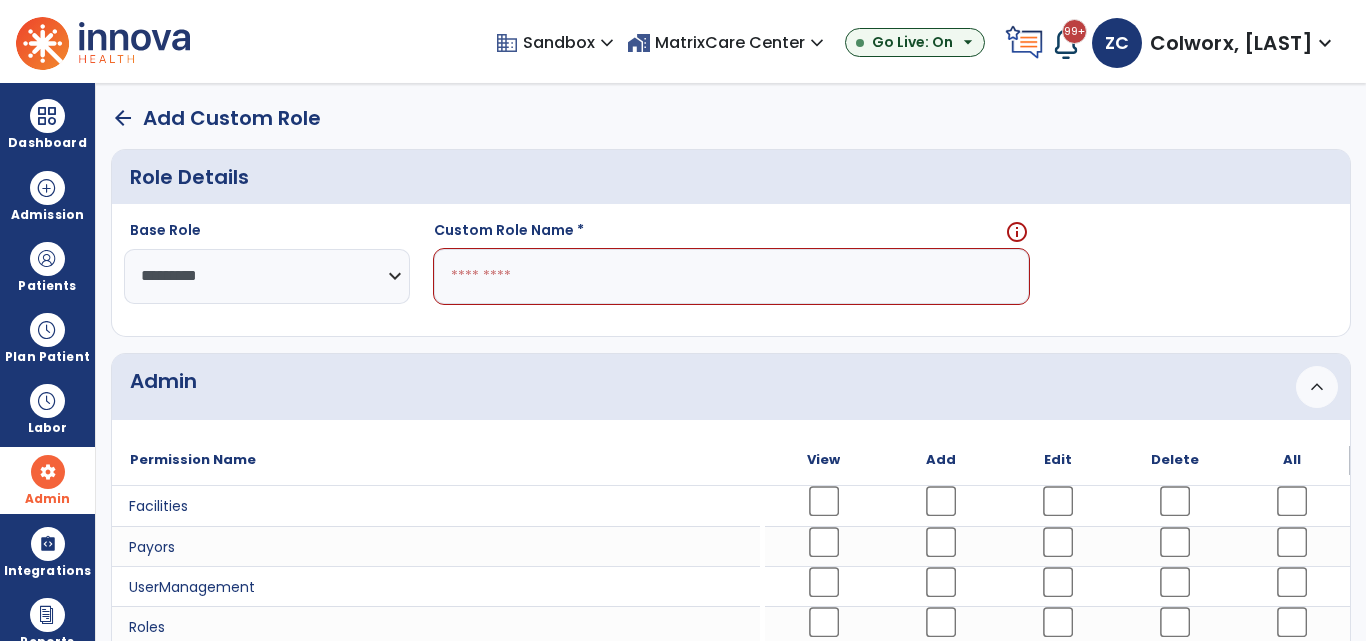 click 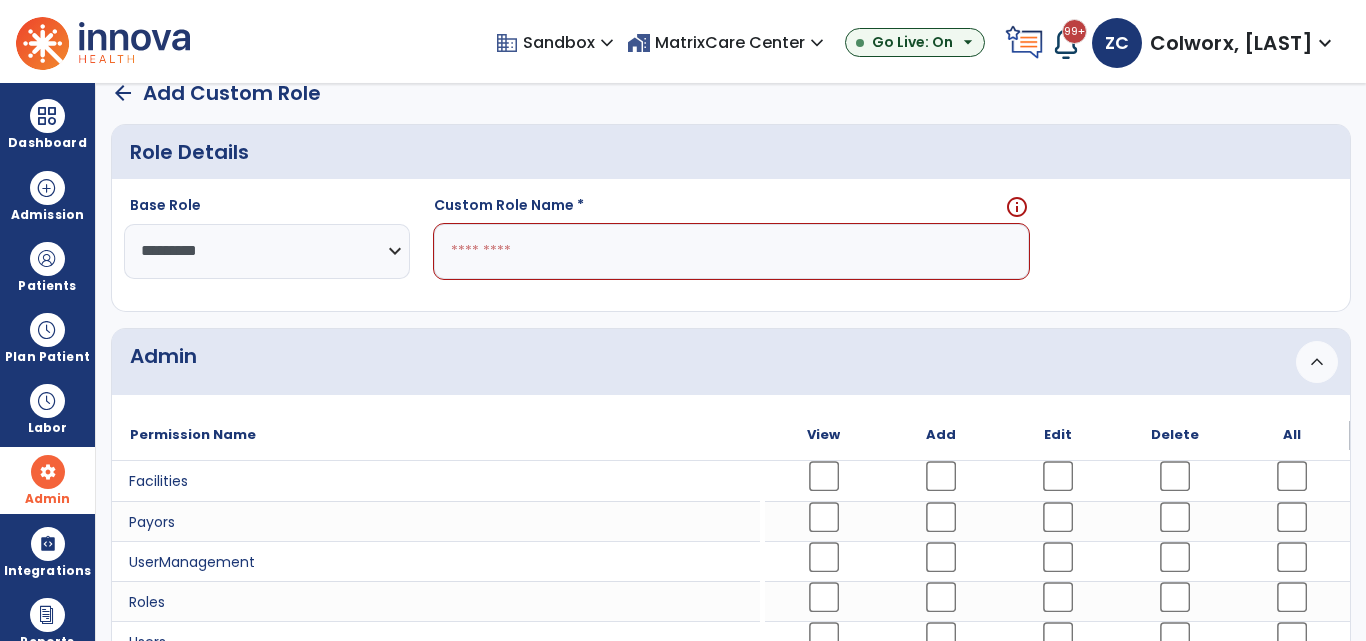 scroll, scrollTop: 0, scrollLeft: 0, axis: both 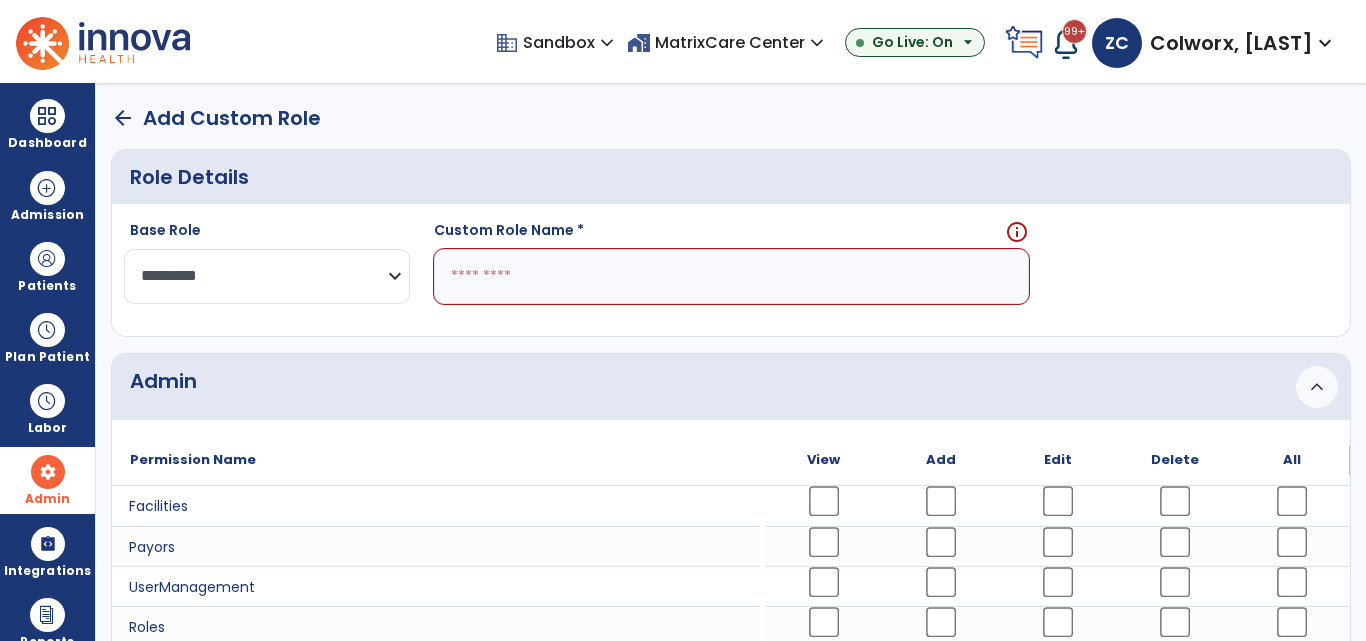 click on "**********" 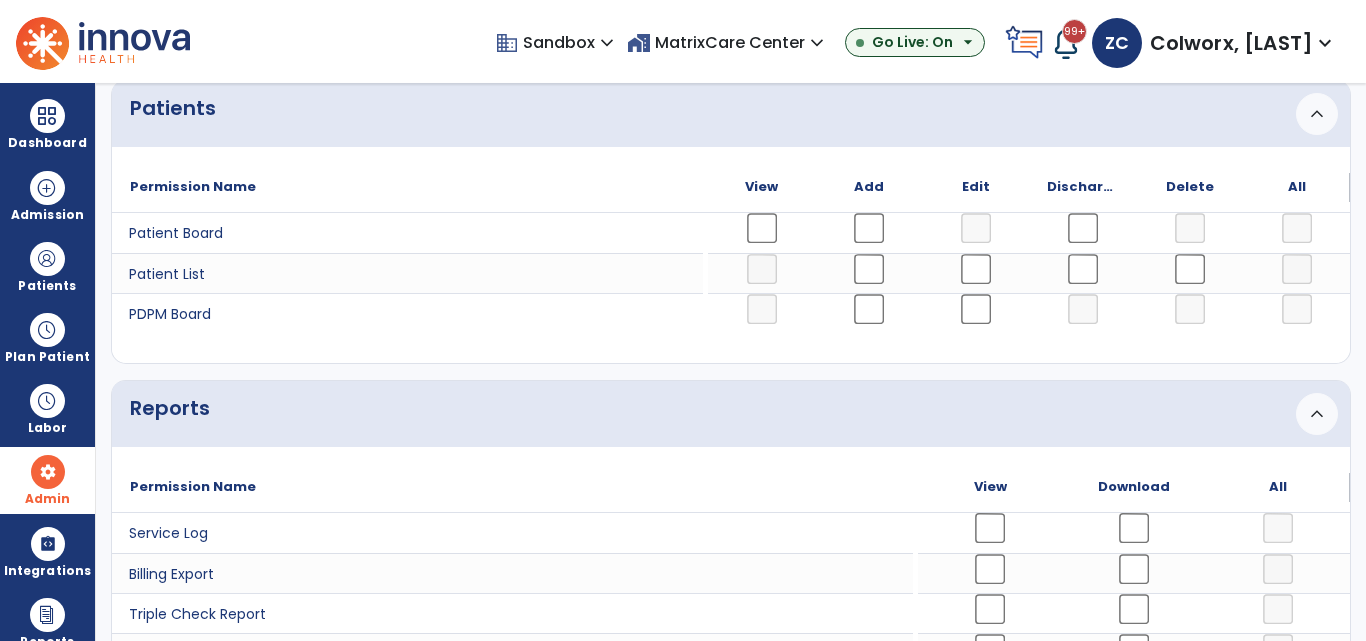 scroll, scrollTop: 2131, scrollLeft: 0, axis: vertical 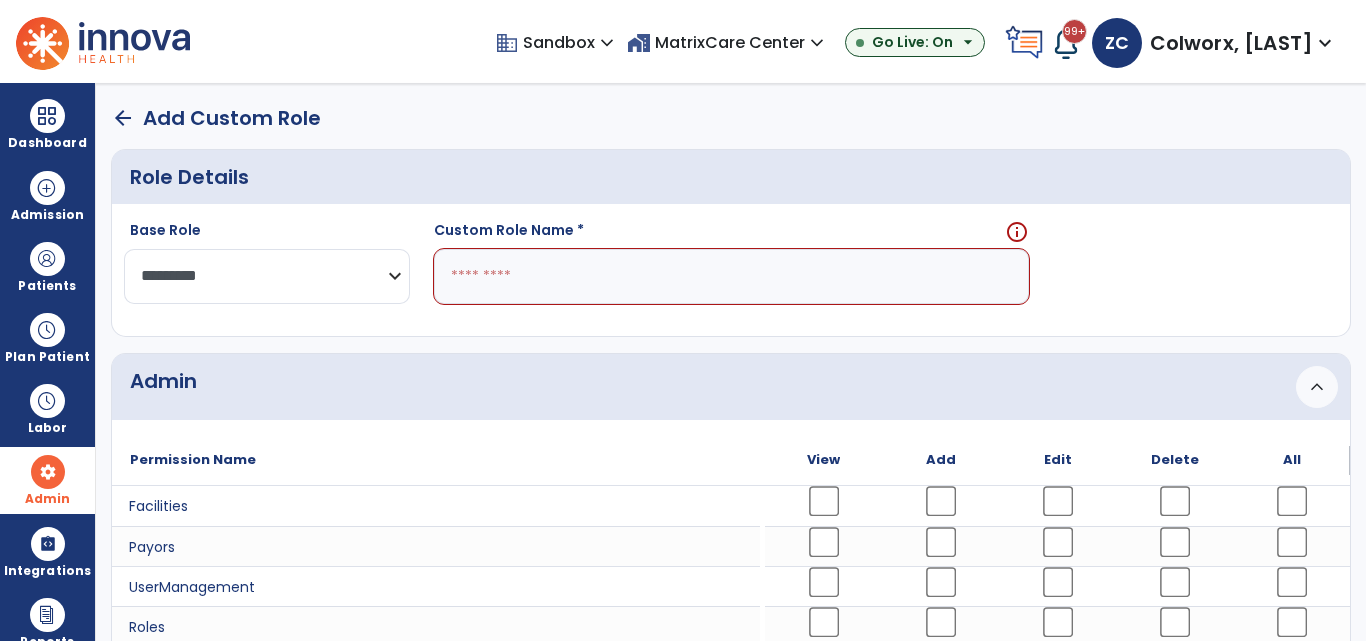 click on "**********" 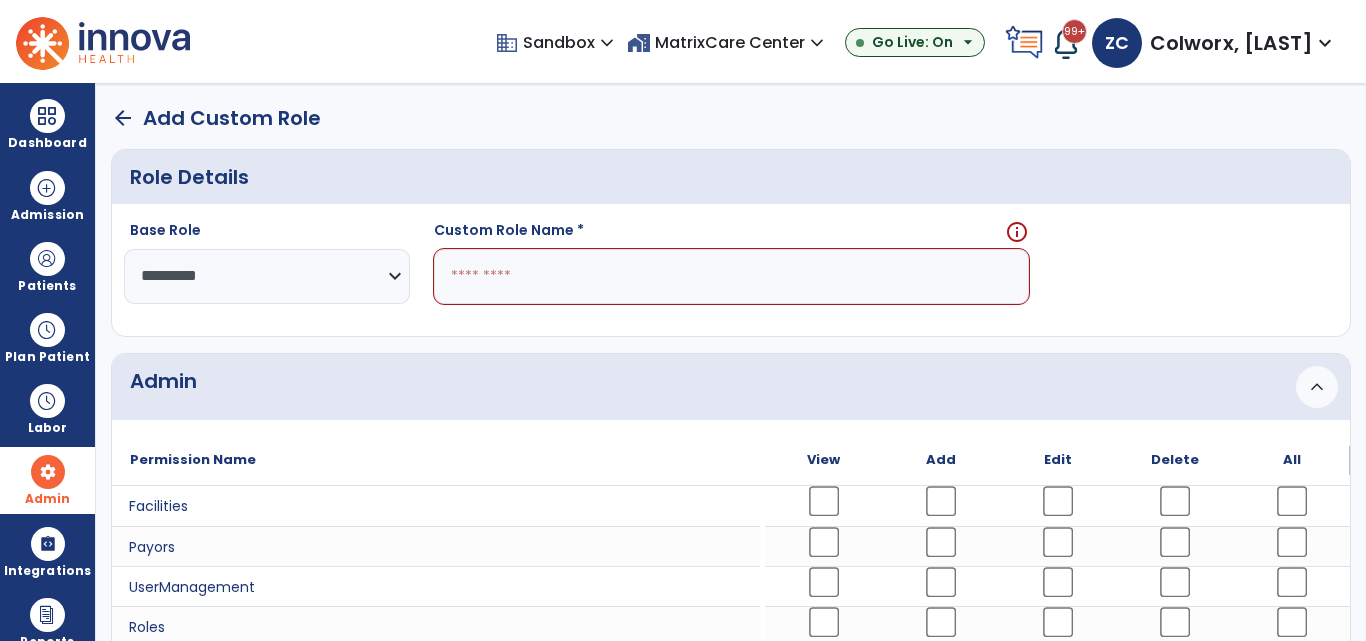 click on "arrow_back" 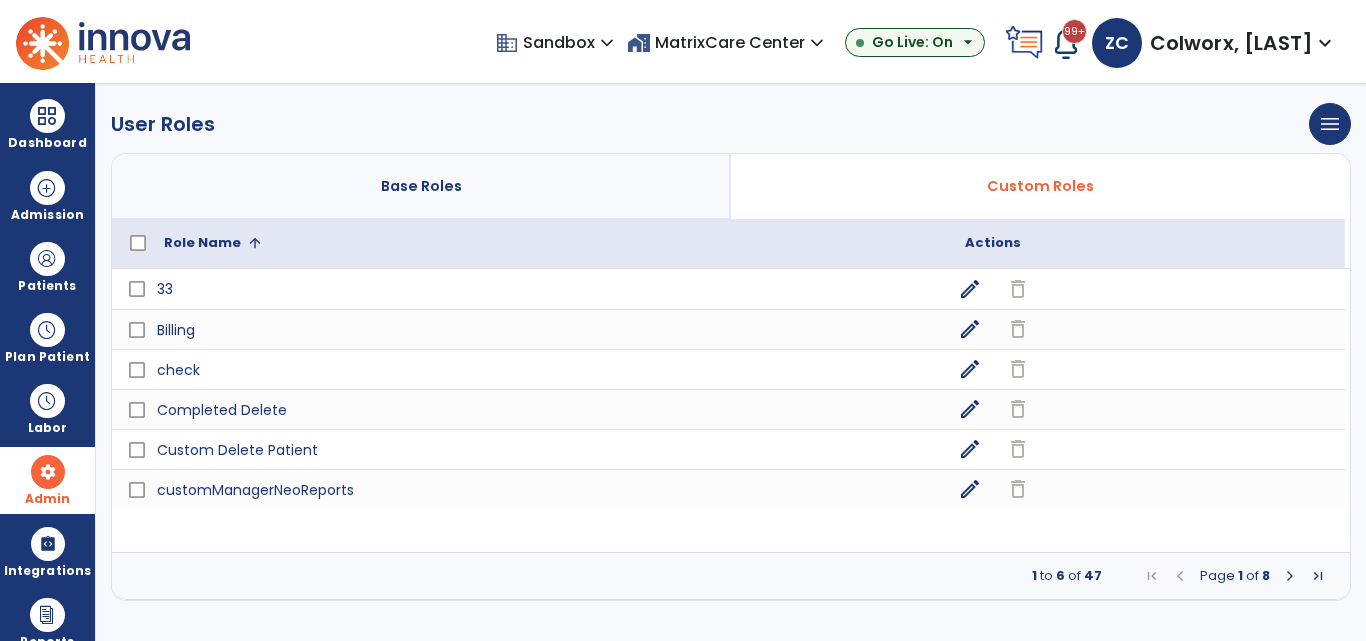 click on "Base Roles" at bounding box center [421, 186] 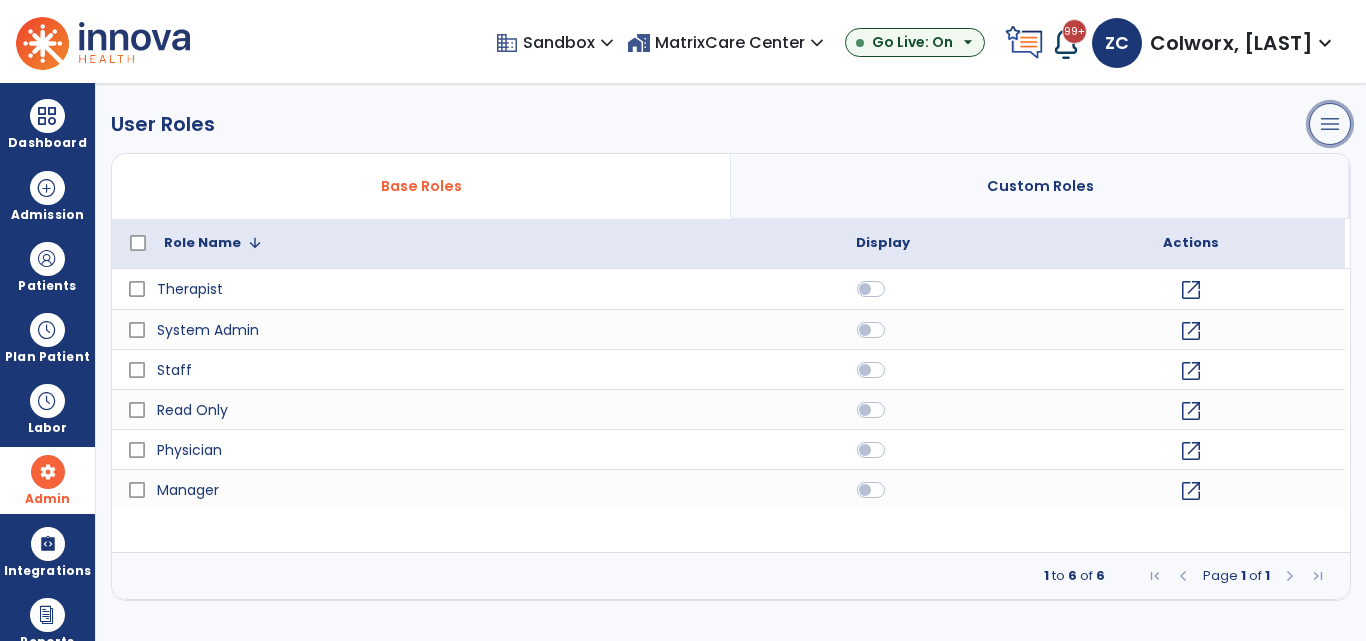 click on "menu" at bounding box center (1330, 124) 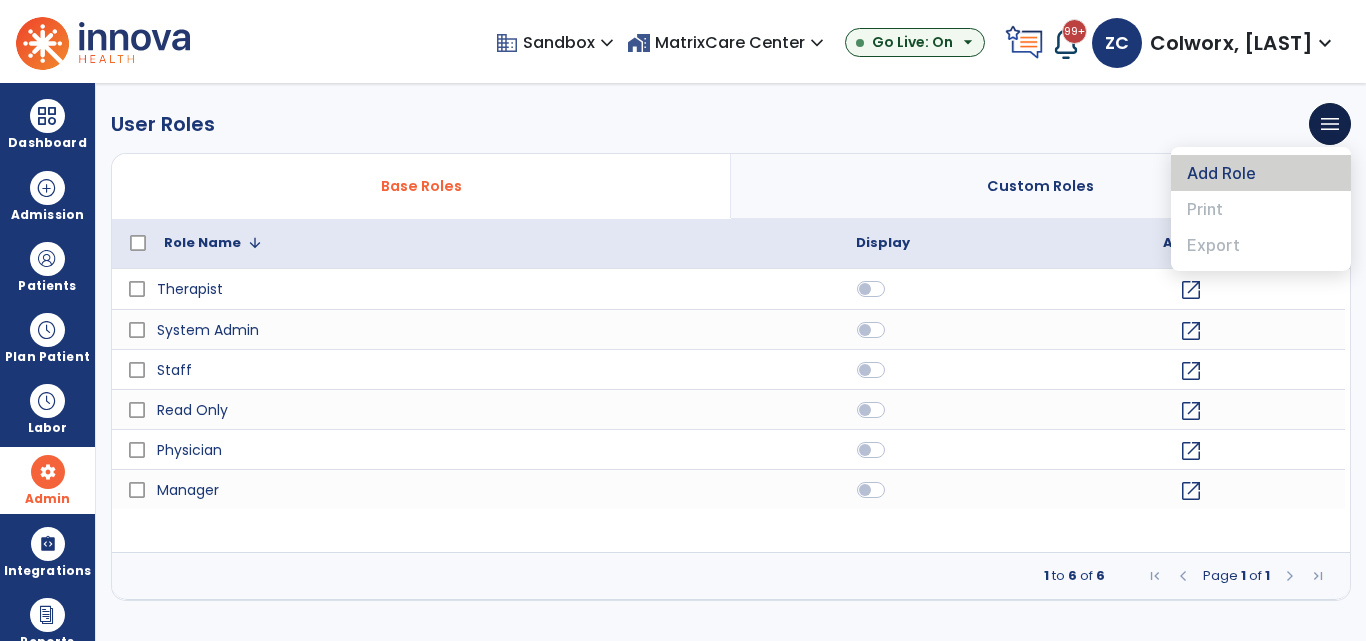 click on "Add Role" 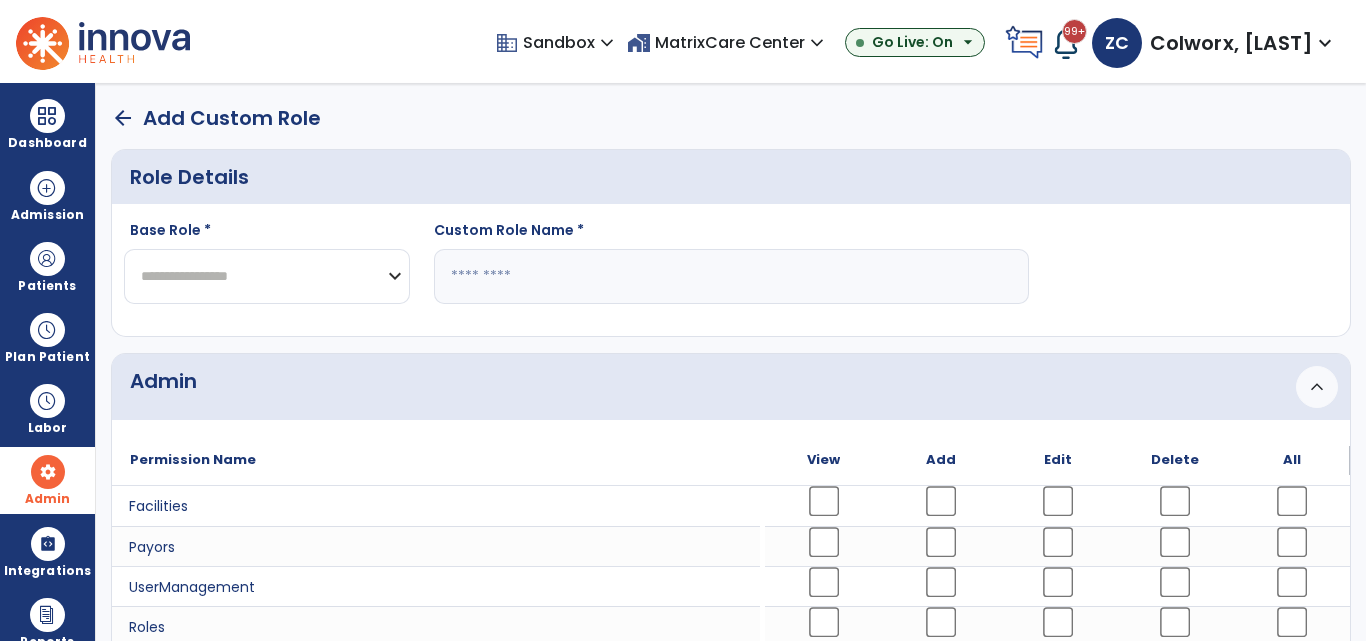 click on "**********" 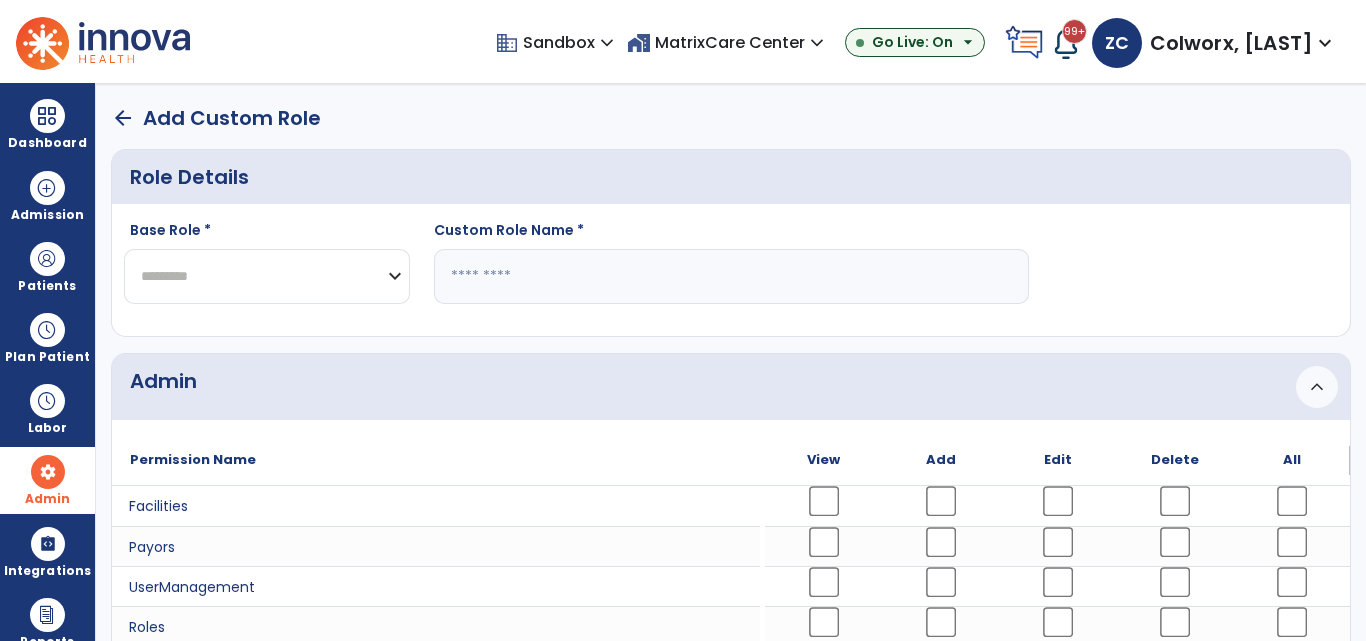click on "**********" 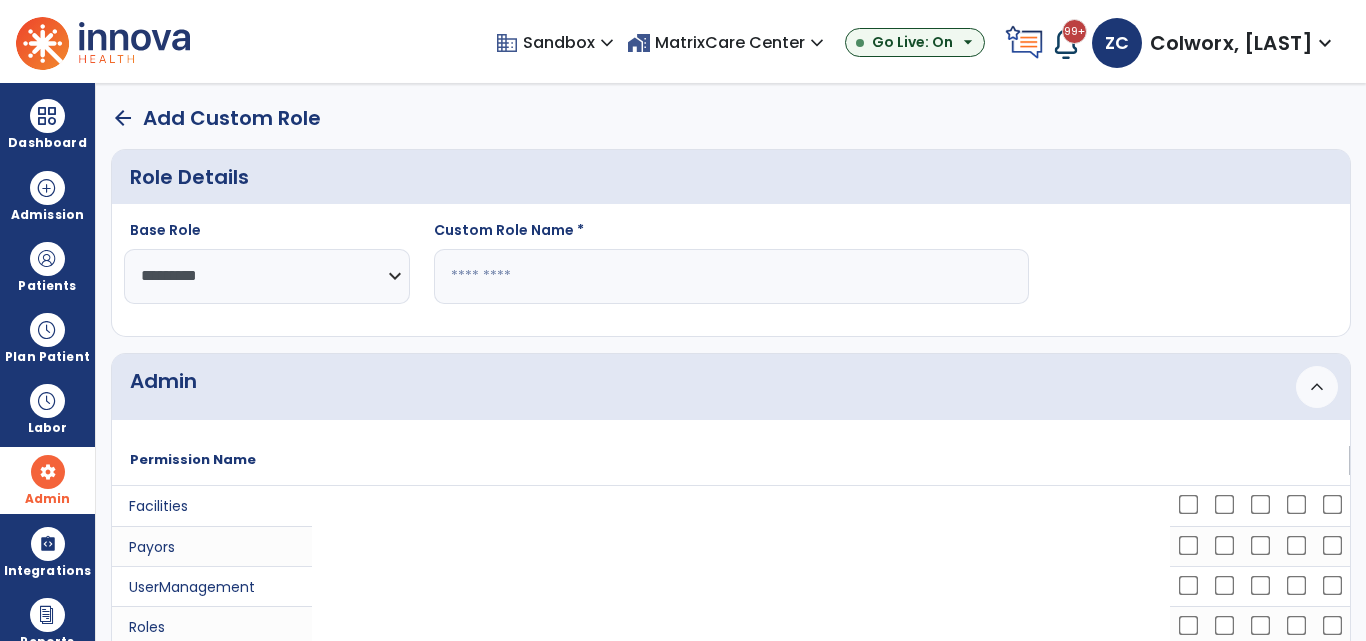 click 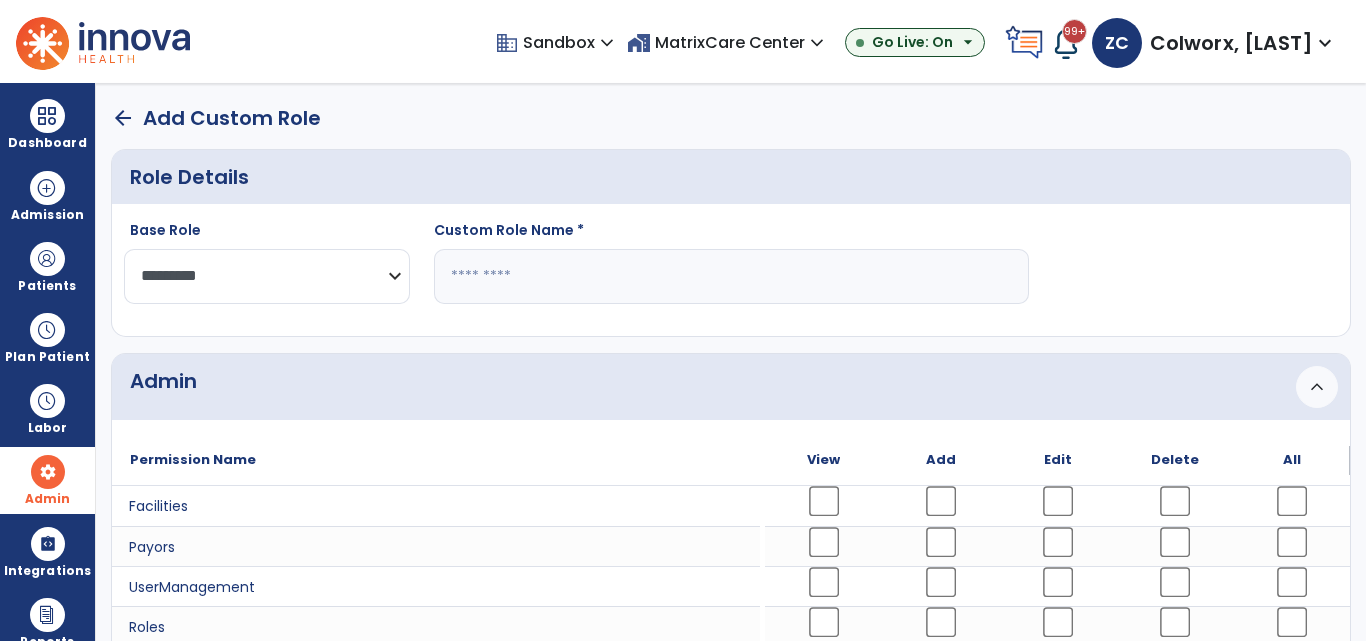 click on "**********" 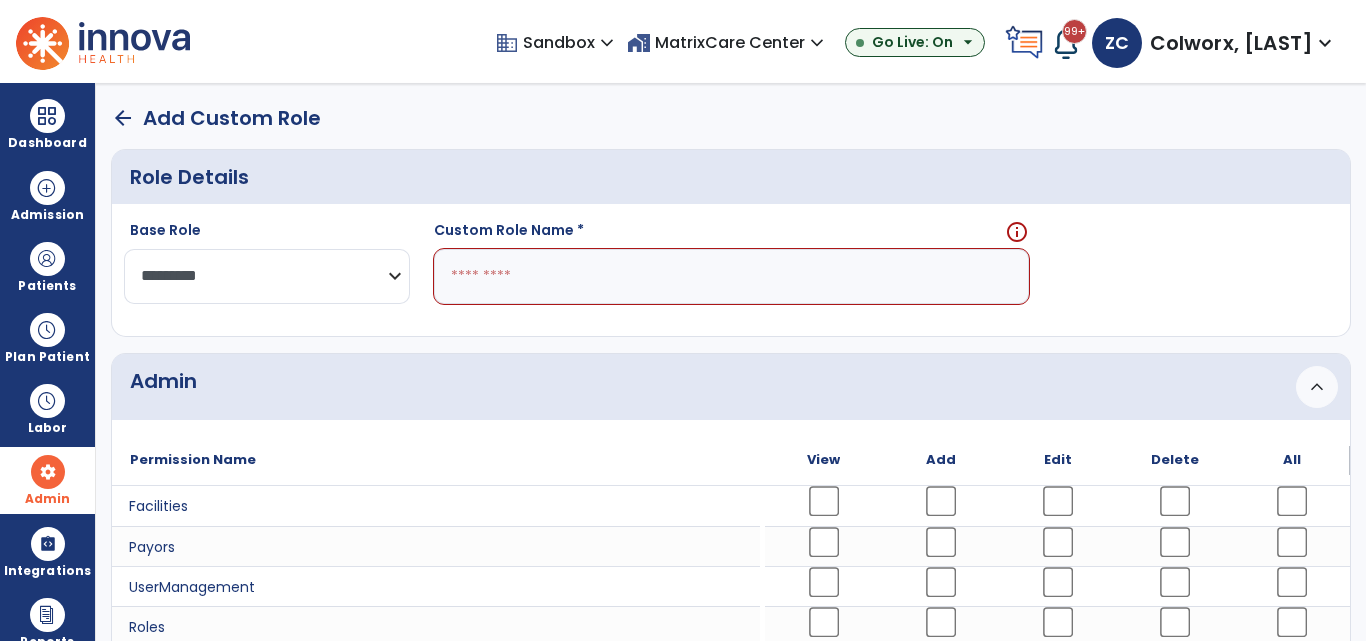click on "**********" 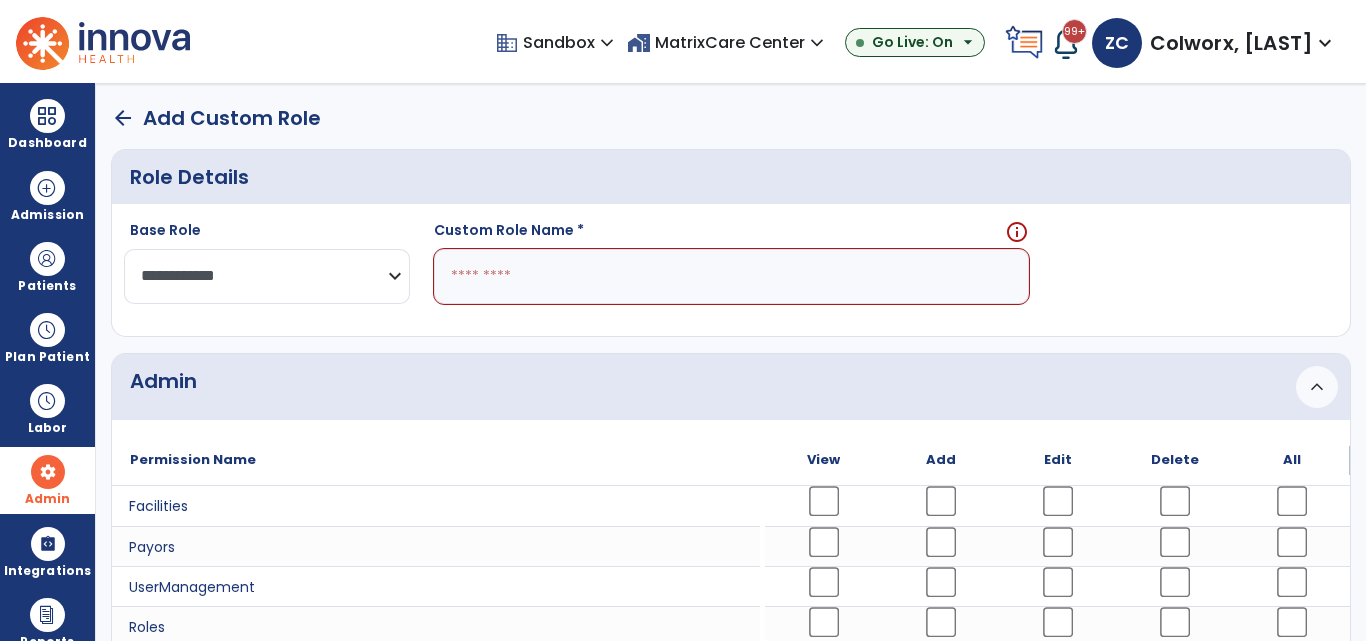 click on "**********" 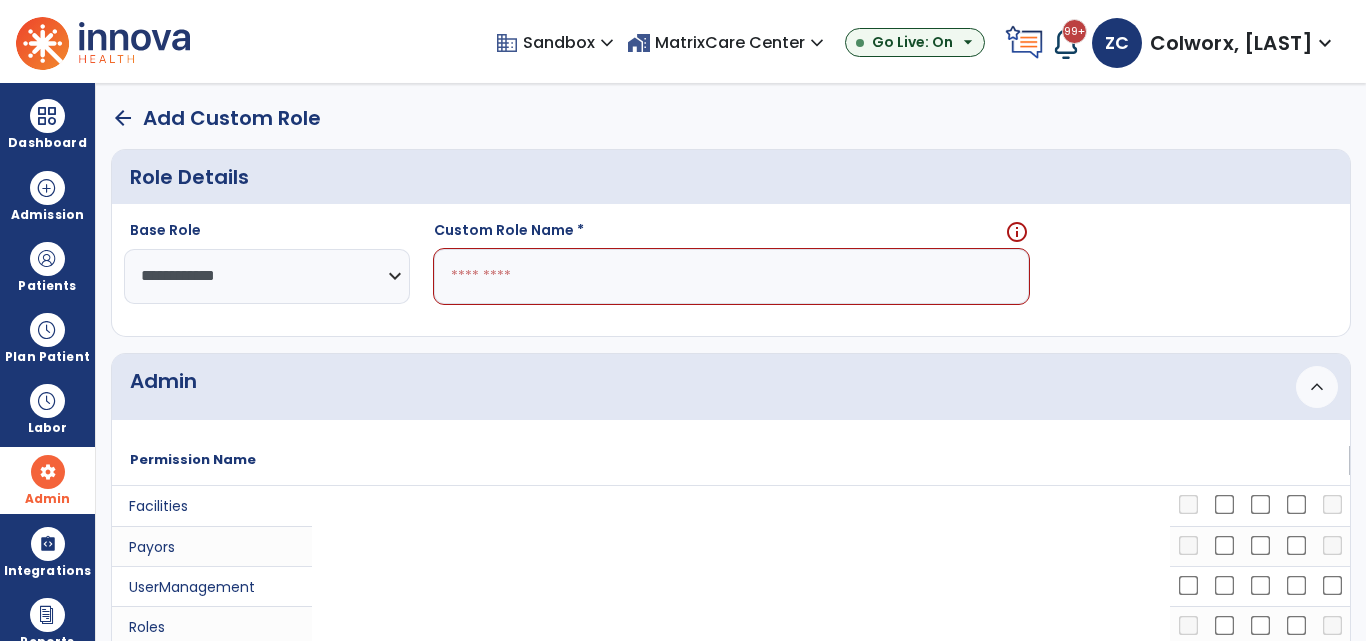 click 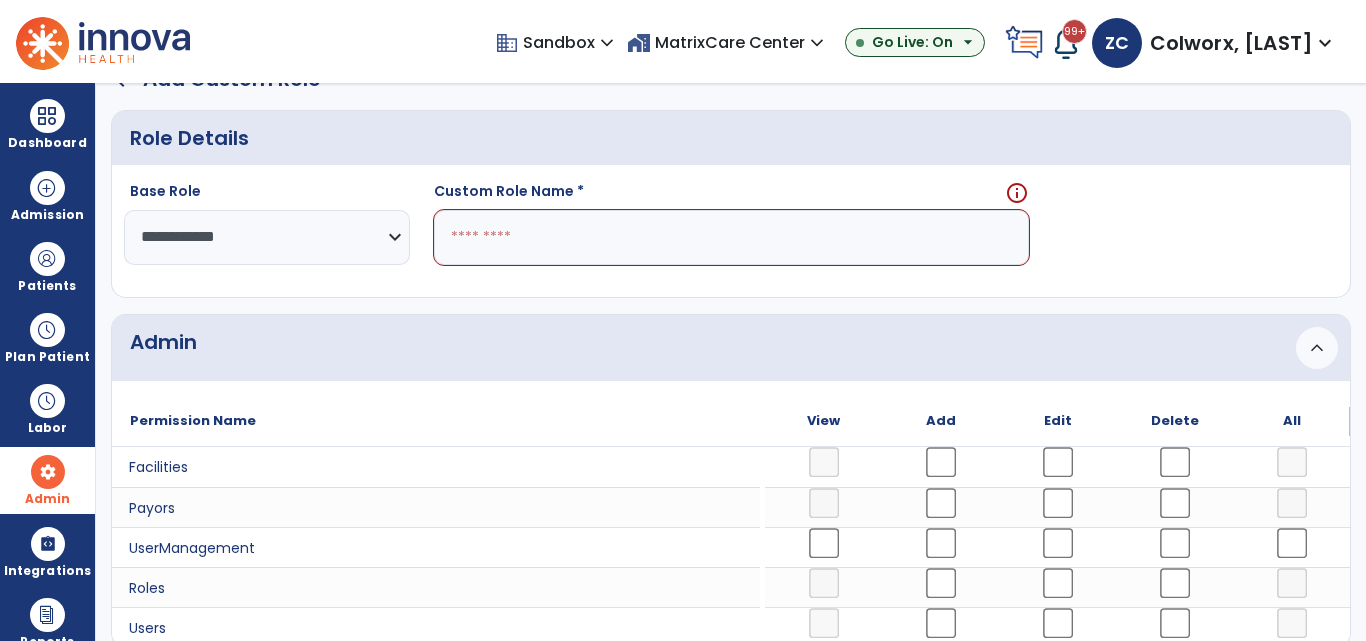 scroll, scrollTop: 40, scrollLeft: 0, axis: vertical 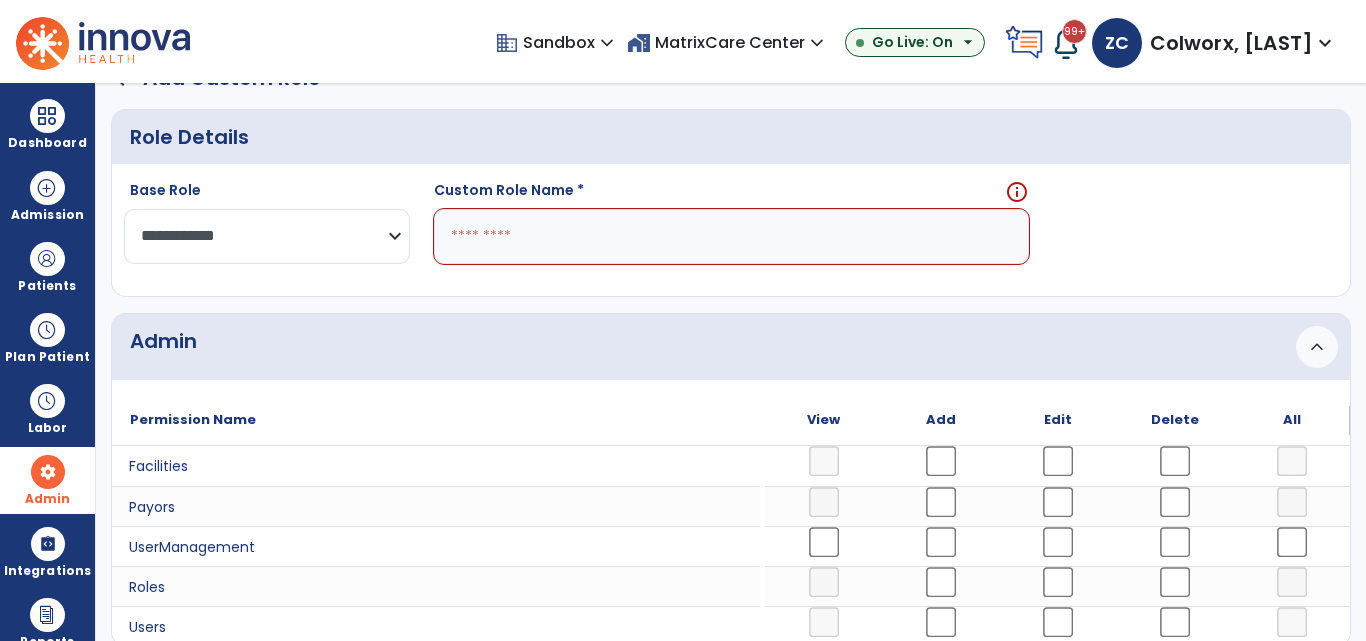 click on "**********" 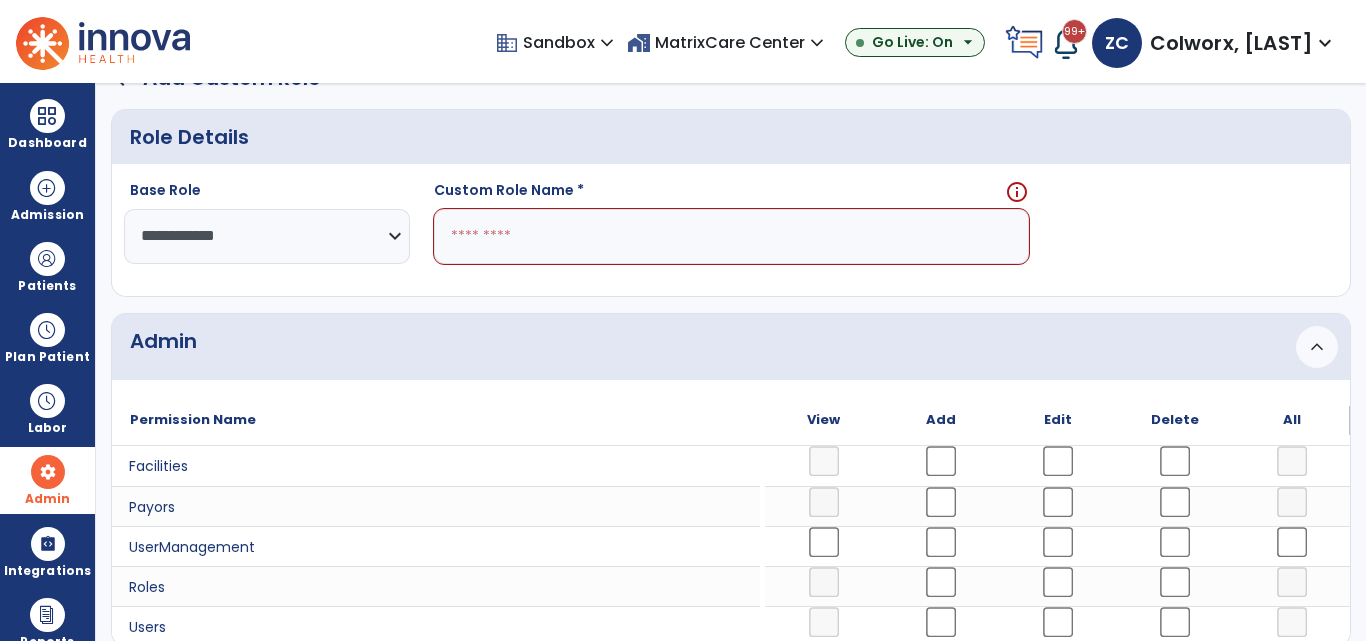 click on "**********" 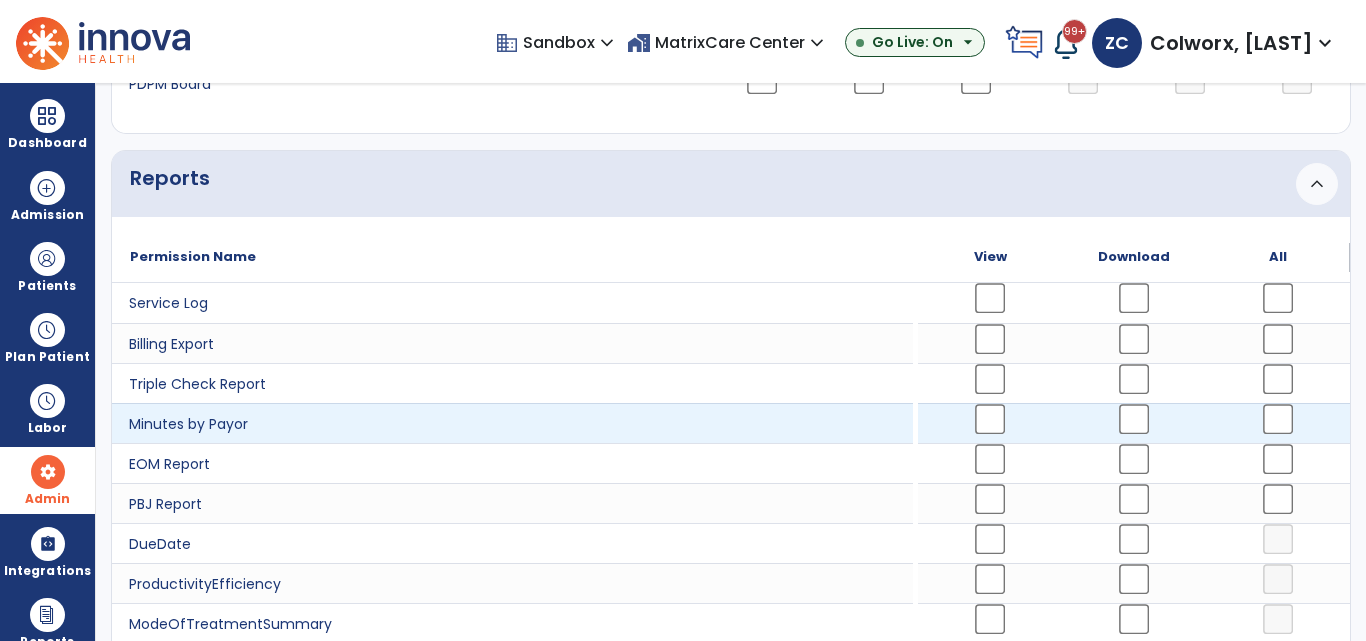 scroll, scrollTop: 2300, scrollLeft: 0, axis: vertical 